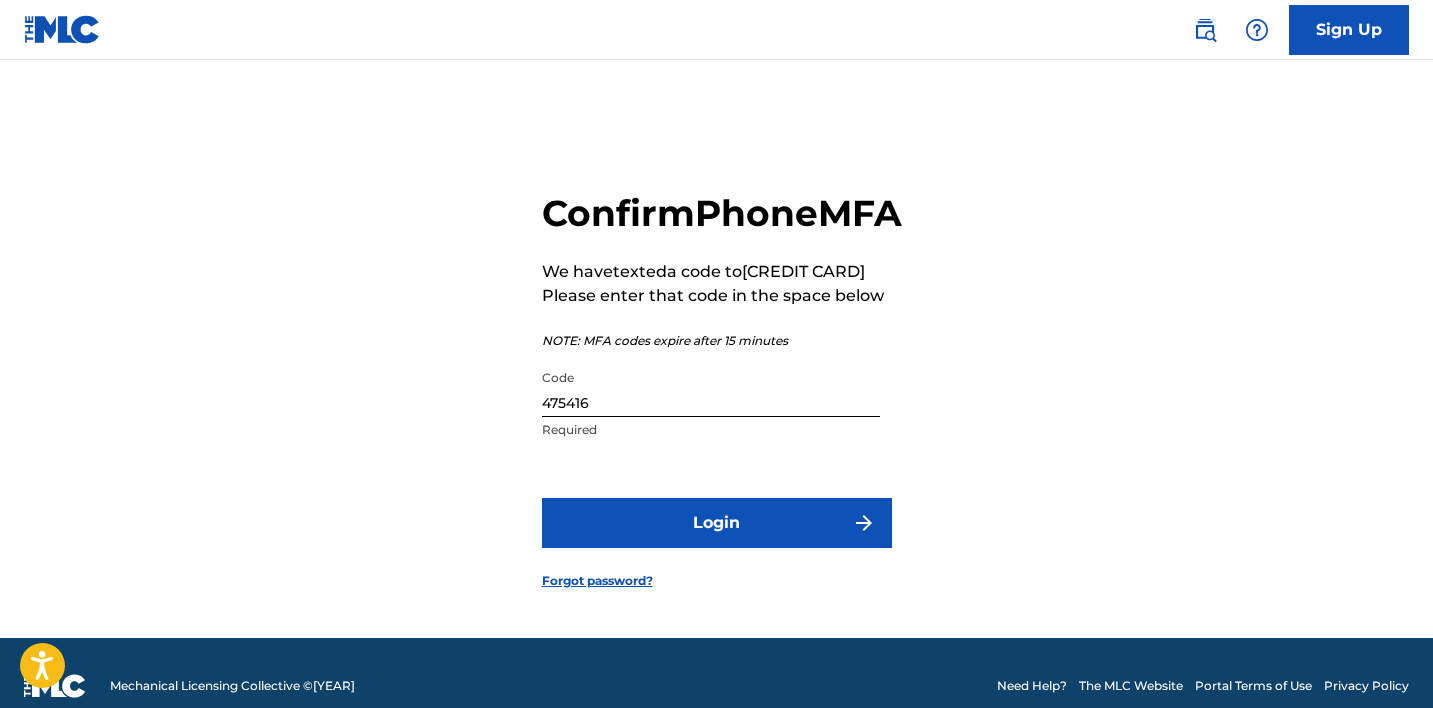 scroll, scrollTop: 0, scrollLeft: 0, axis: both 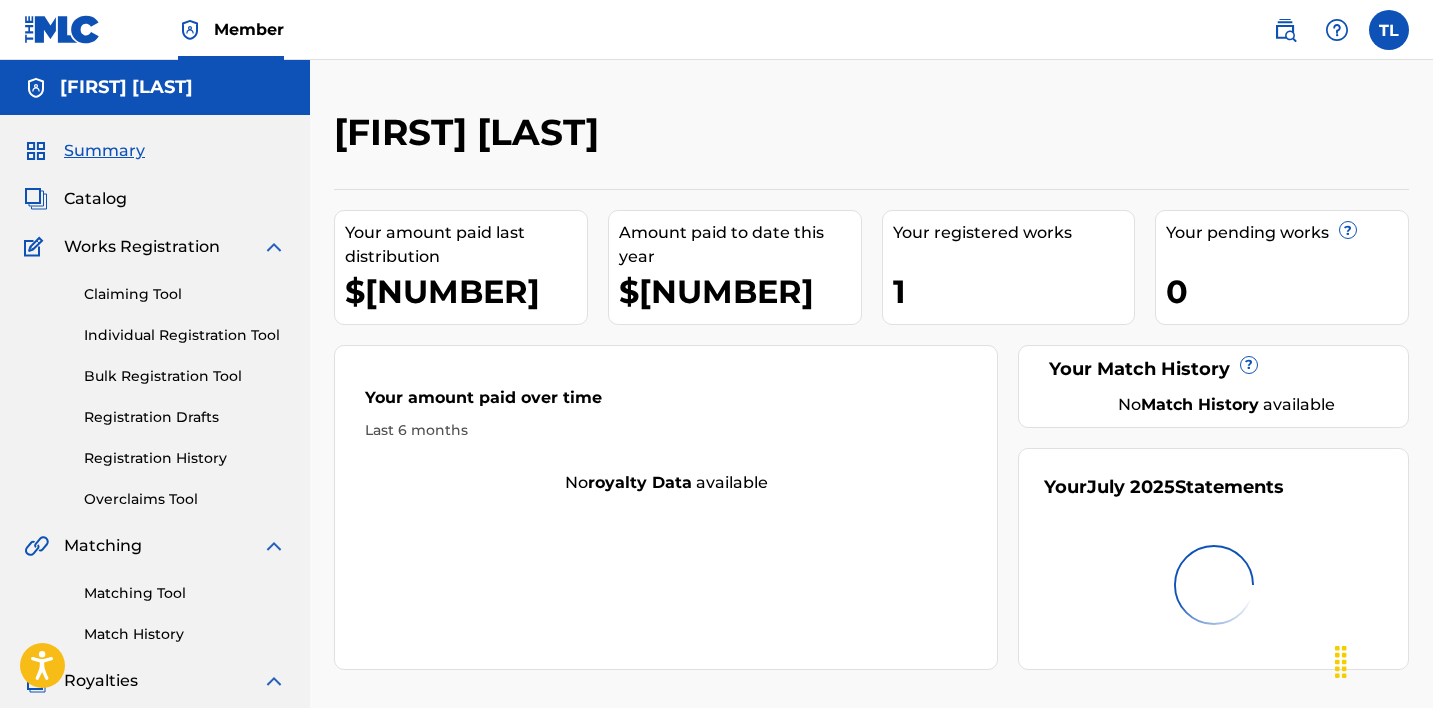 click on "Catalog" at bounding box center [95, 199] 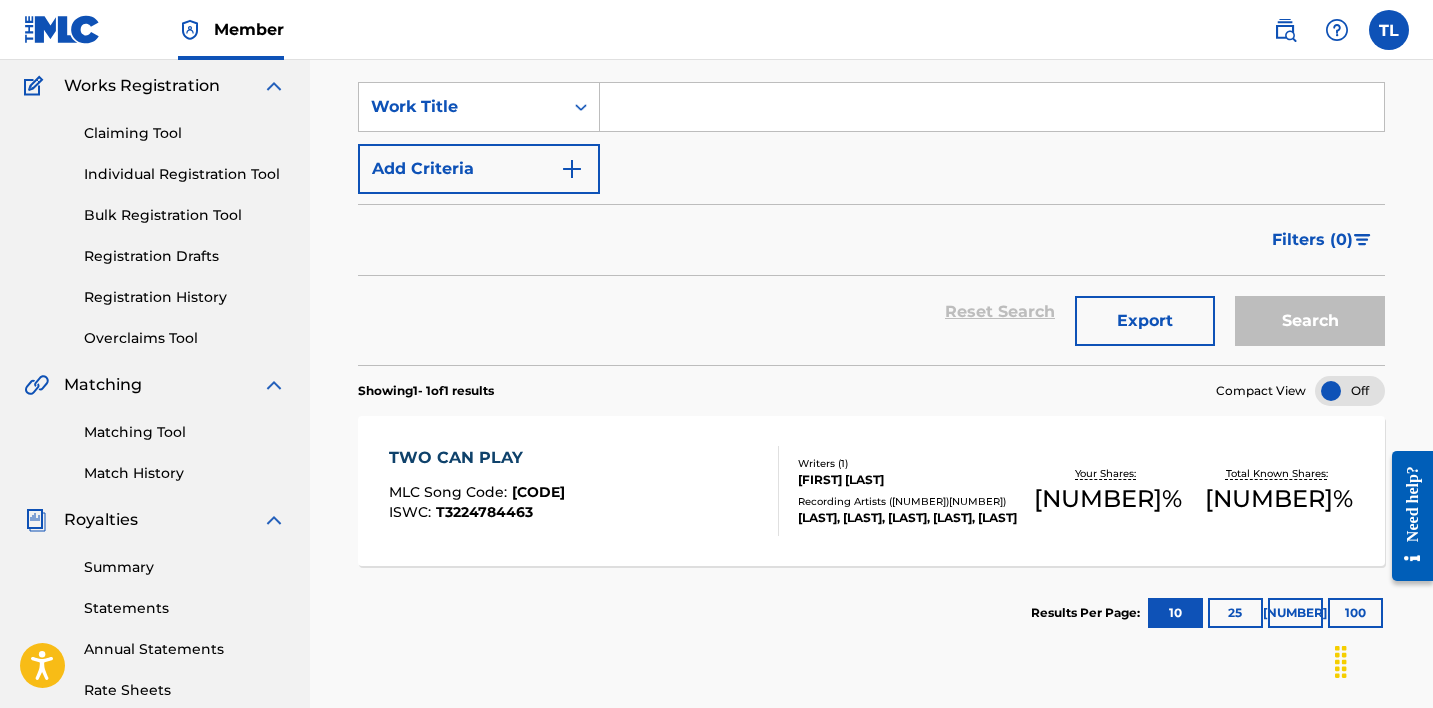 scroll, scrollTop: 161, scrollLeft: 0, axis: vertical 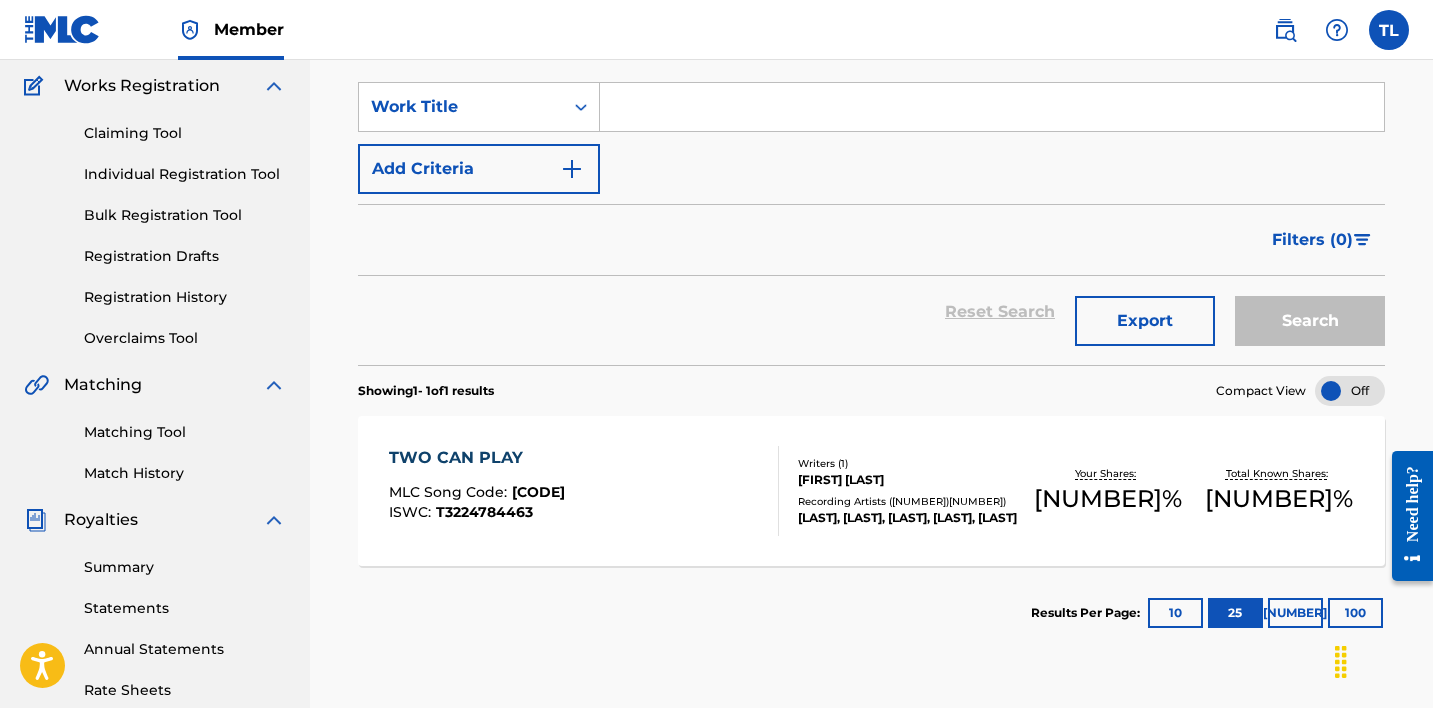 click on "10" at bounding box center [1175, 613] 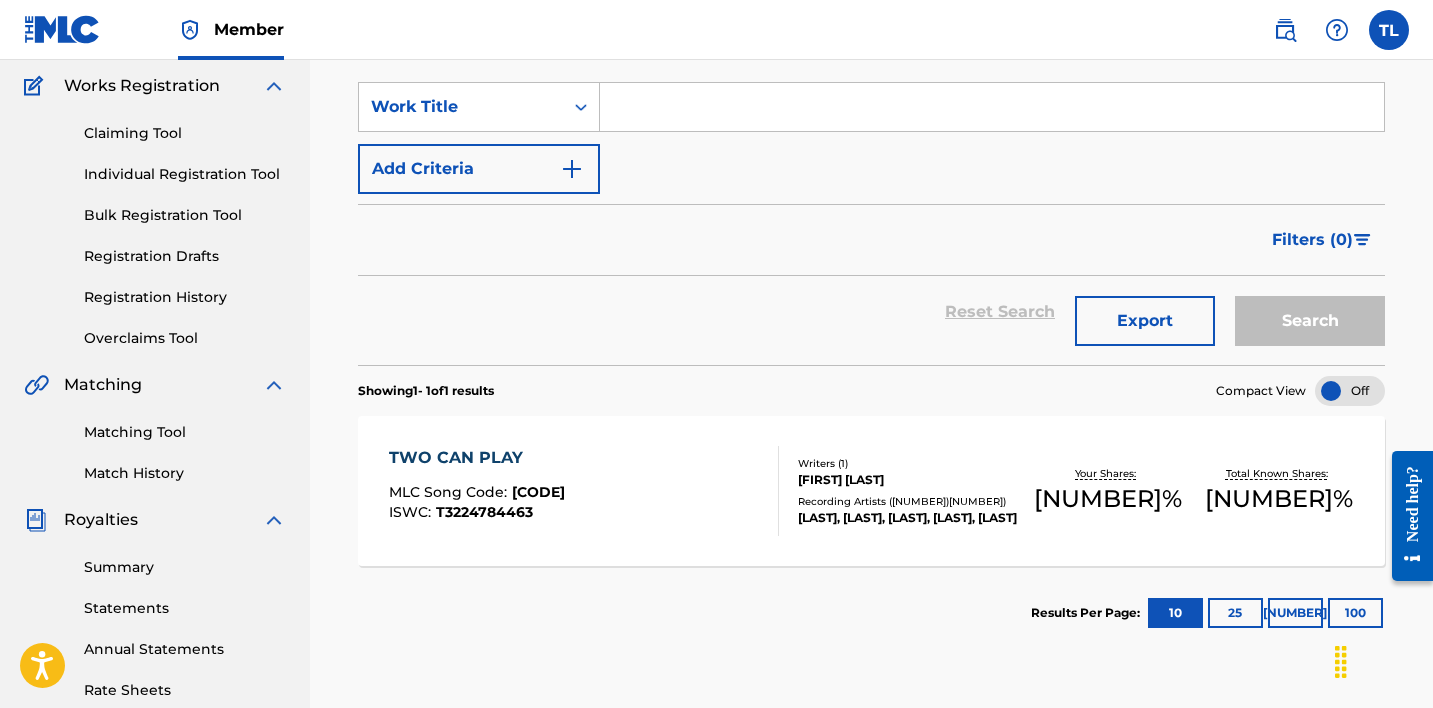 click on "TWO CAN PLAY MLC Song Code : T3224784463 Writers ( 1 ) [FIRST] [LAST] Recording Artists ( 13 ) [FIRST], [FIRST], [FIRST], [FIRST], [FIRST] Your Shares: 50 % Total Known Shares: 50 %" at bounding box center (871, 491) 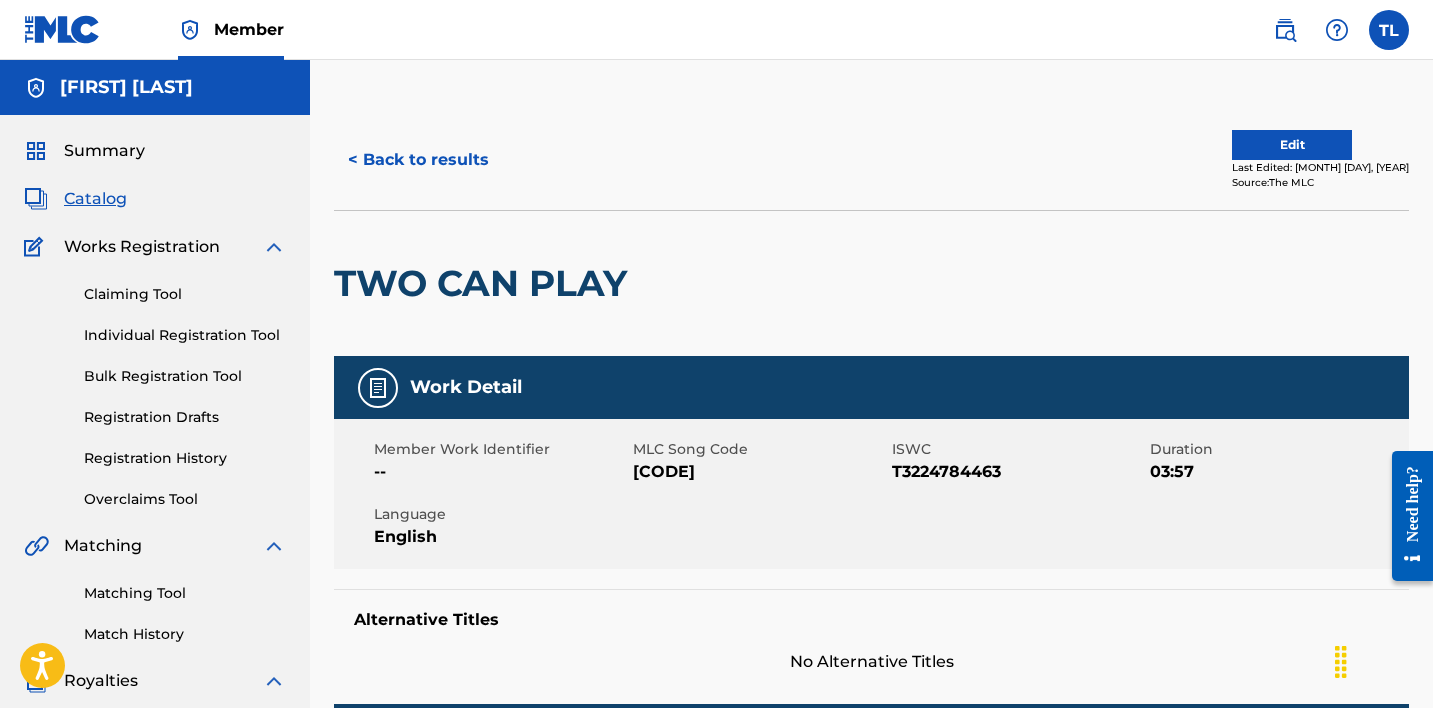 scroll, scrollTop: 0, scrollLeft: 0, axis: both 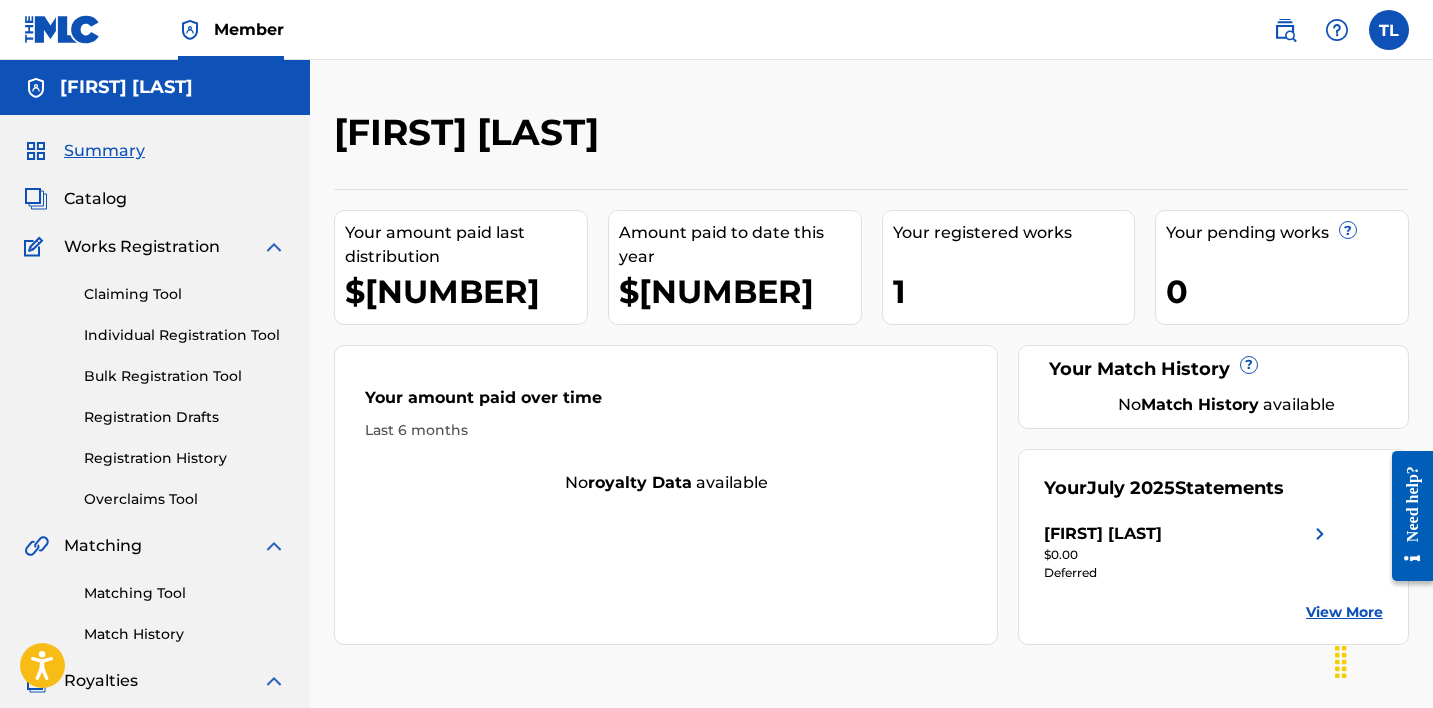 click on "Works Registration" at bounding box center (142, 247) 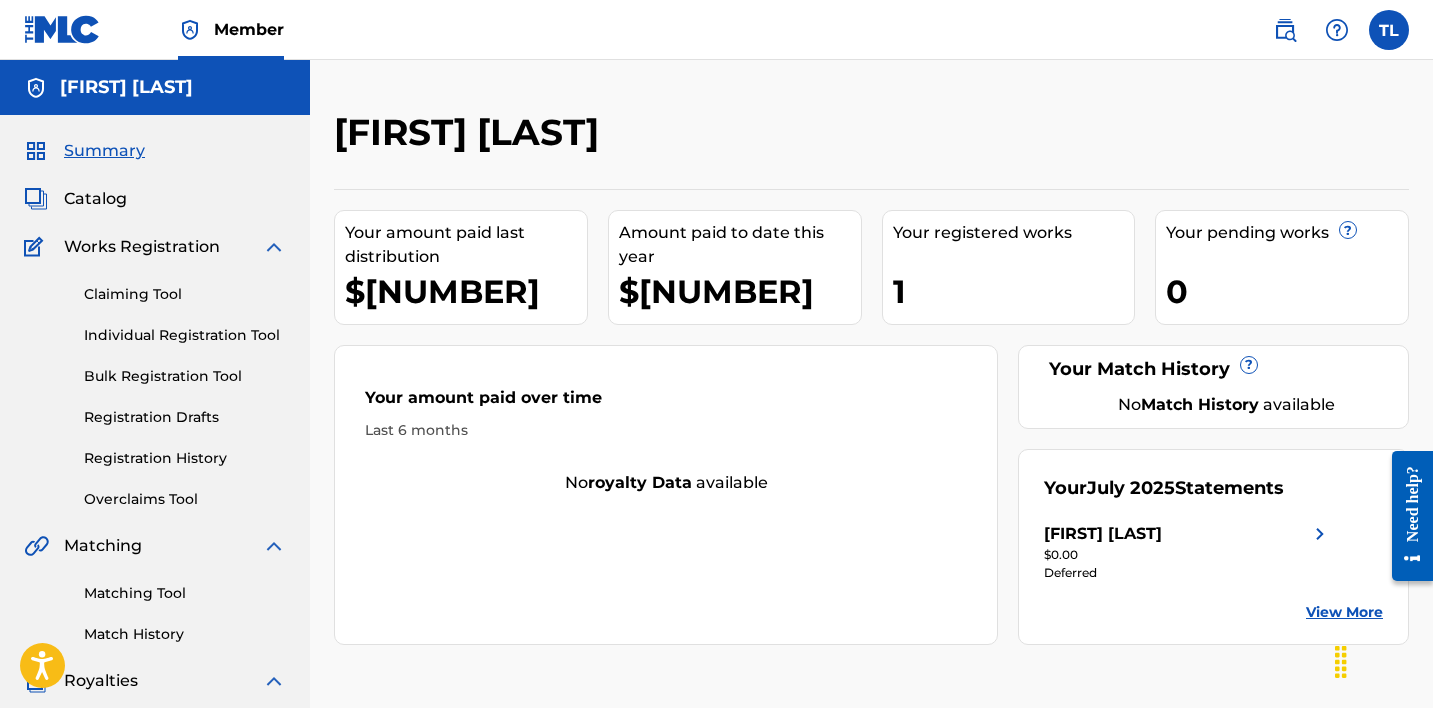 click on "Catalog" at bounding box center [155, 199] 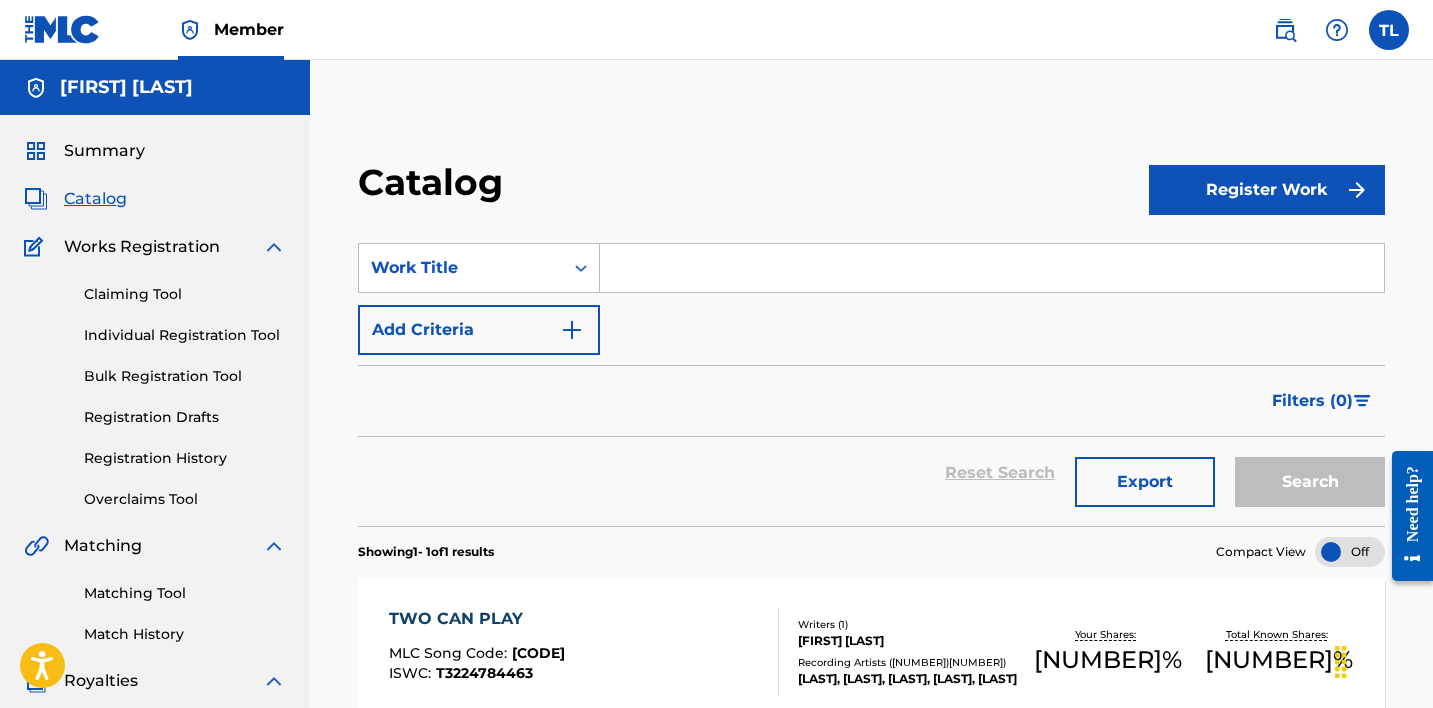 click on "Register Work" at bounding box center (1267, 190) 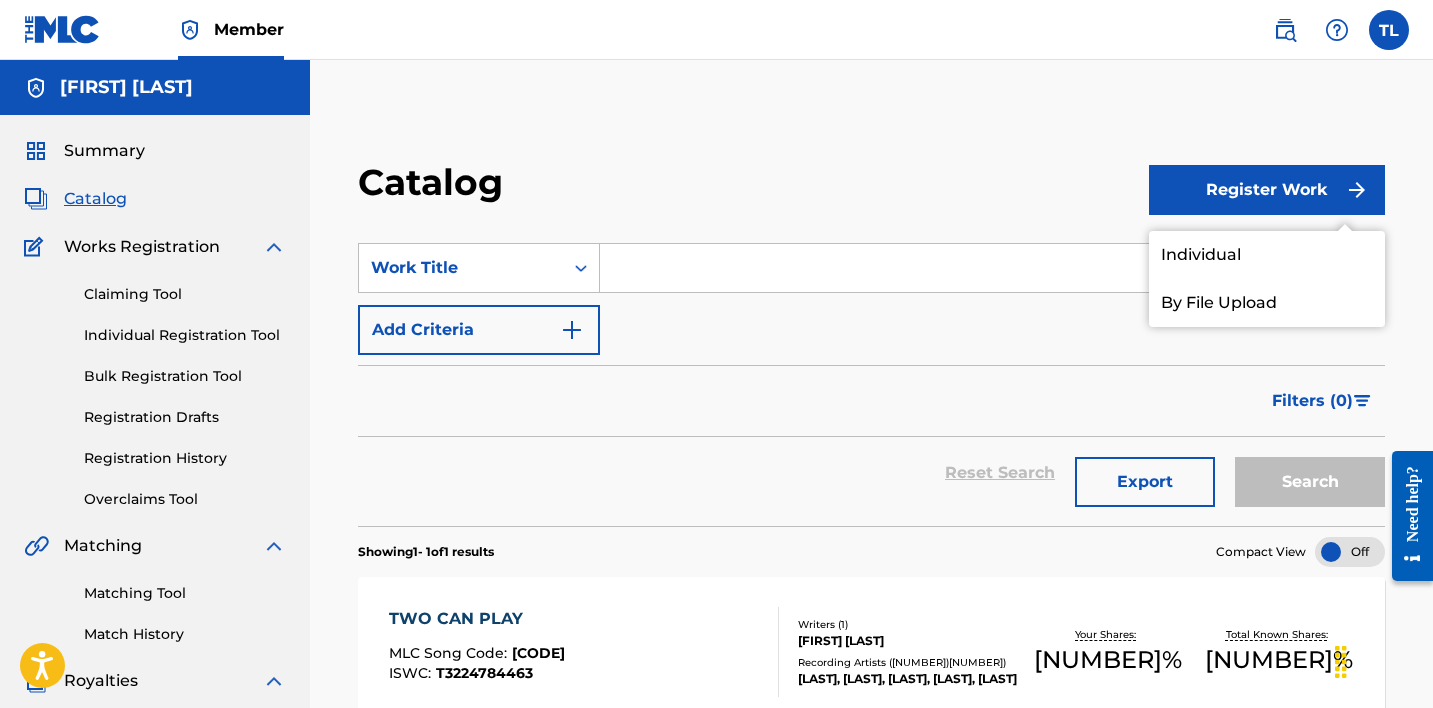 click on "Catalog" at bounding box center [753, 189] 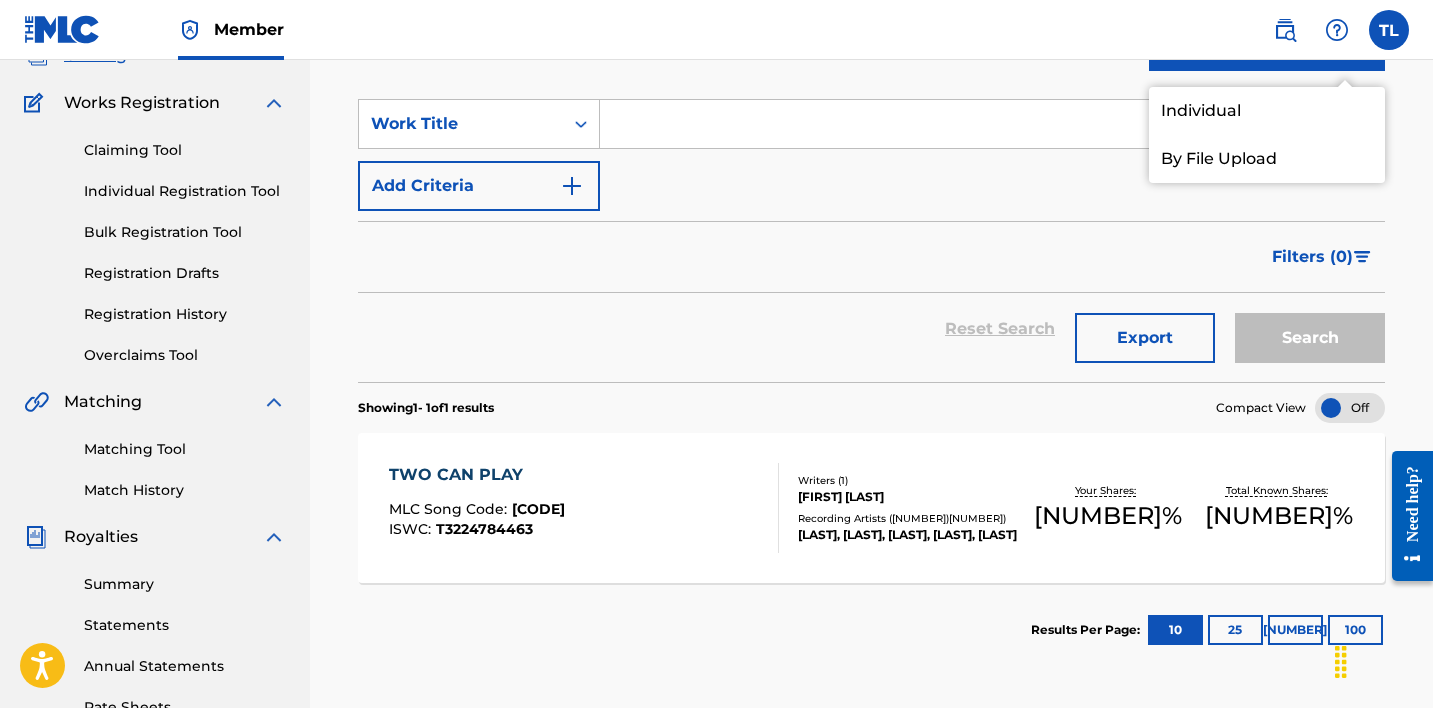 scroll, scrollTop: 141, scrollLeft: 0, axis: vertical 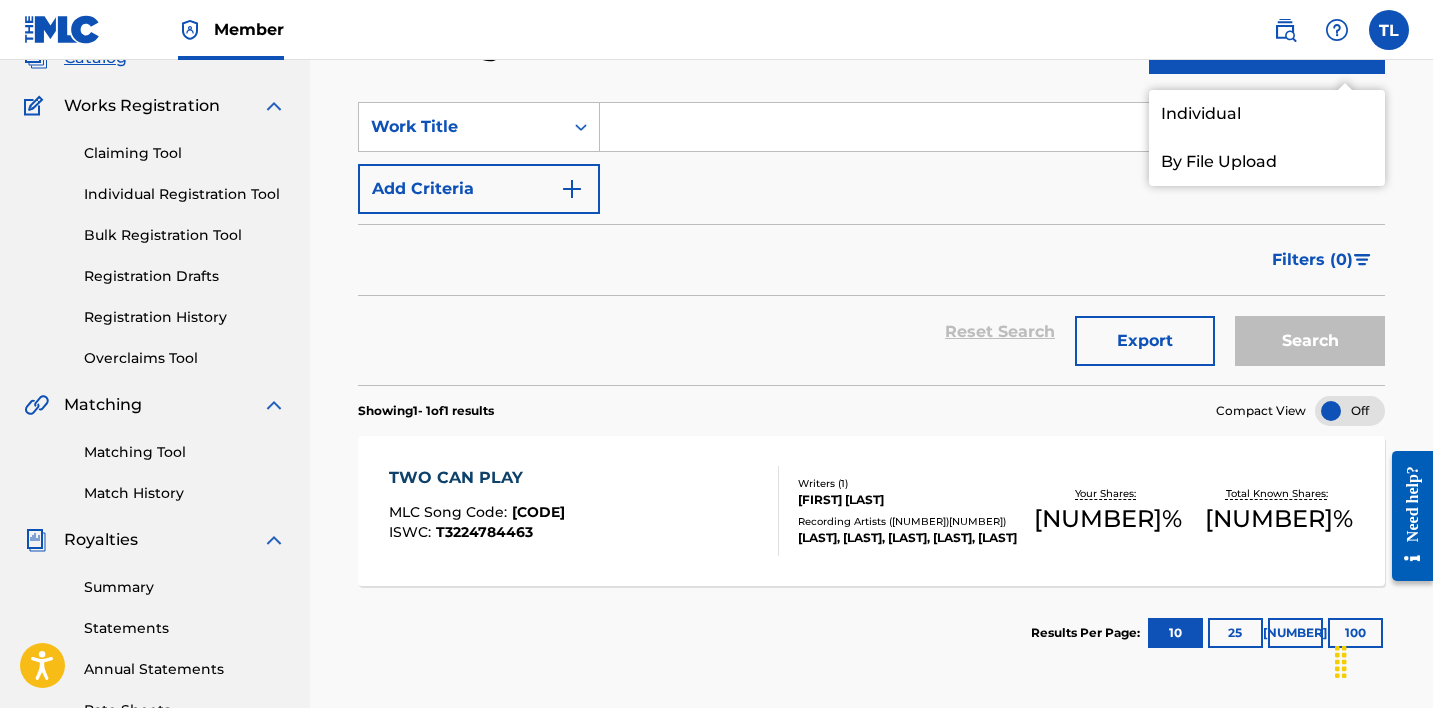 click on "Individual" at bounding box center [1267, 114] 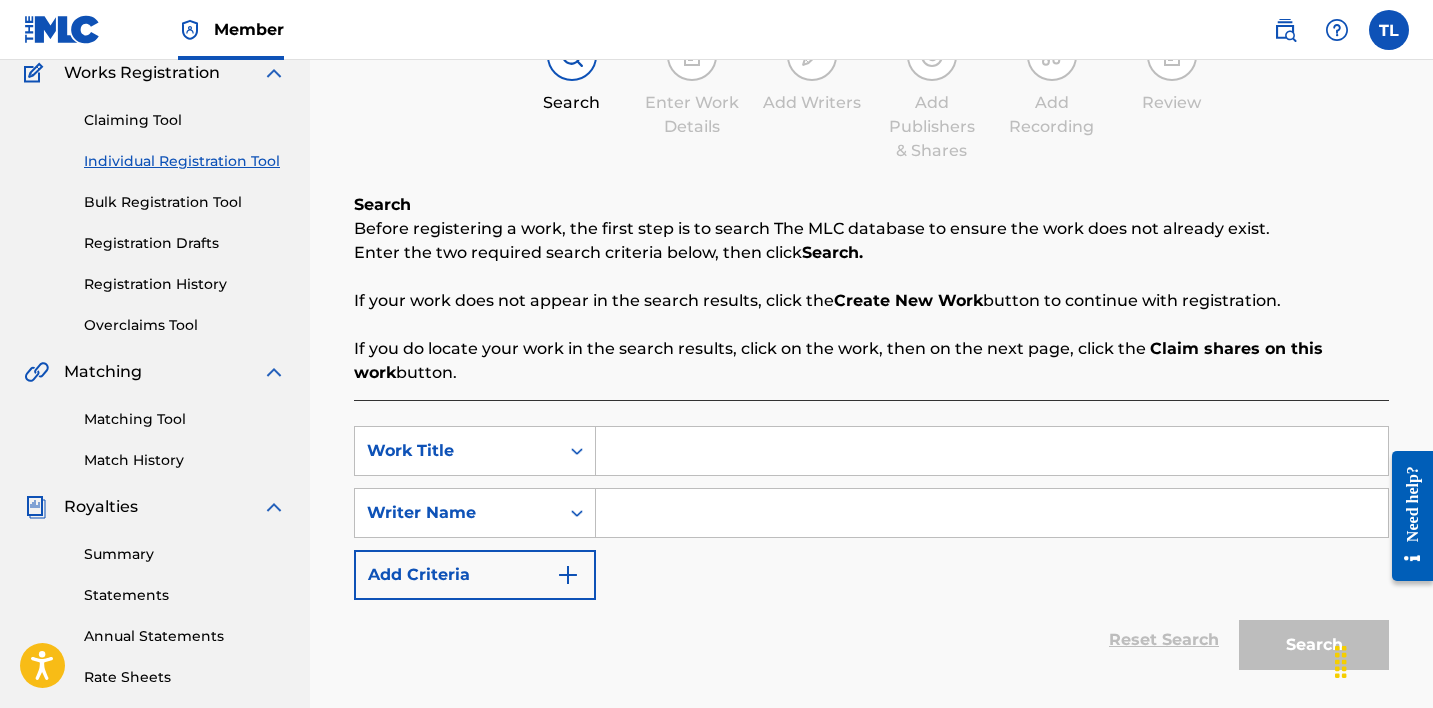 scroll, scrollTop: 225, scrollLeft: 0, axis: vertical 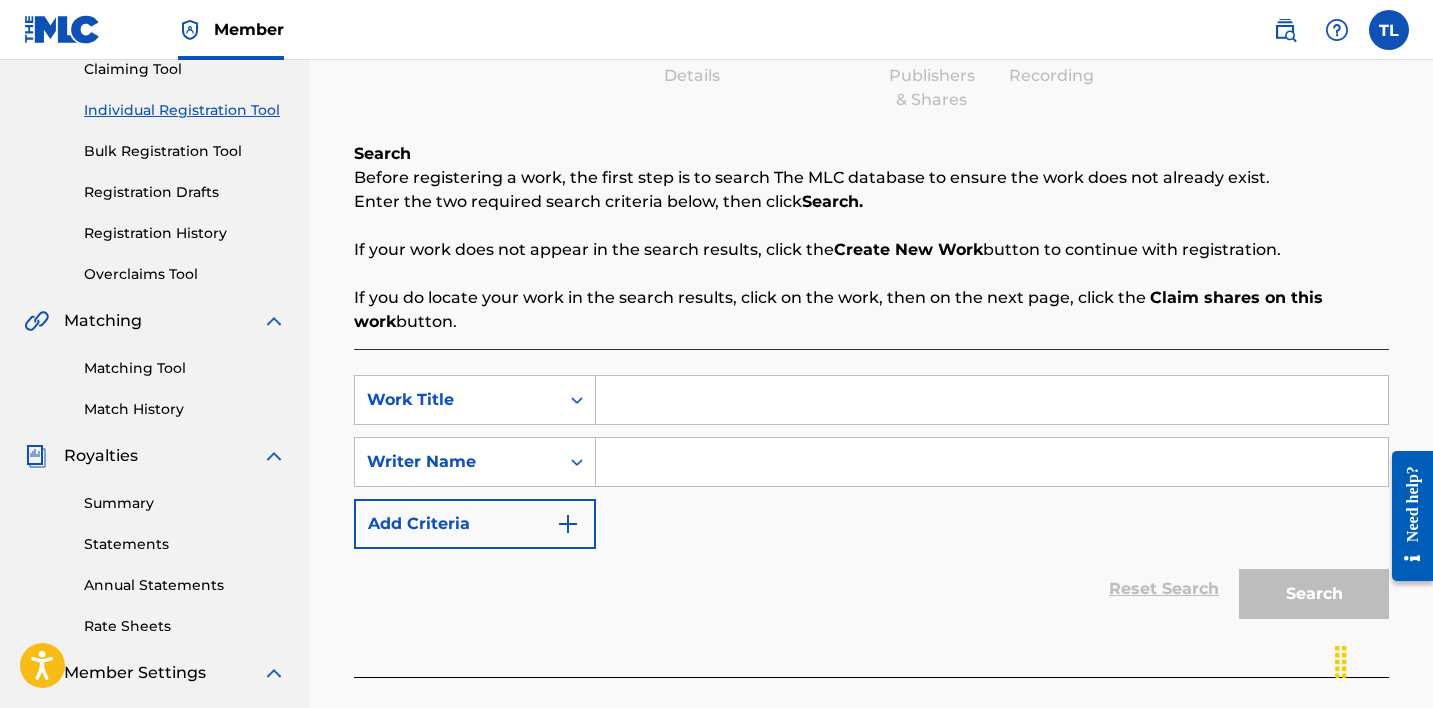 click at bounding box center [992, 400] 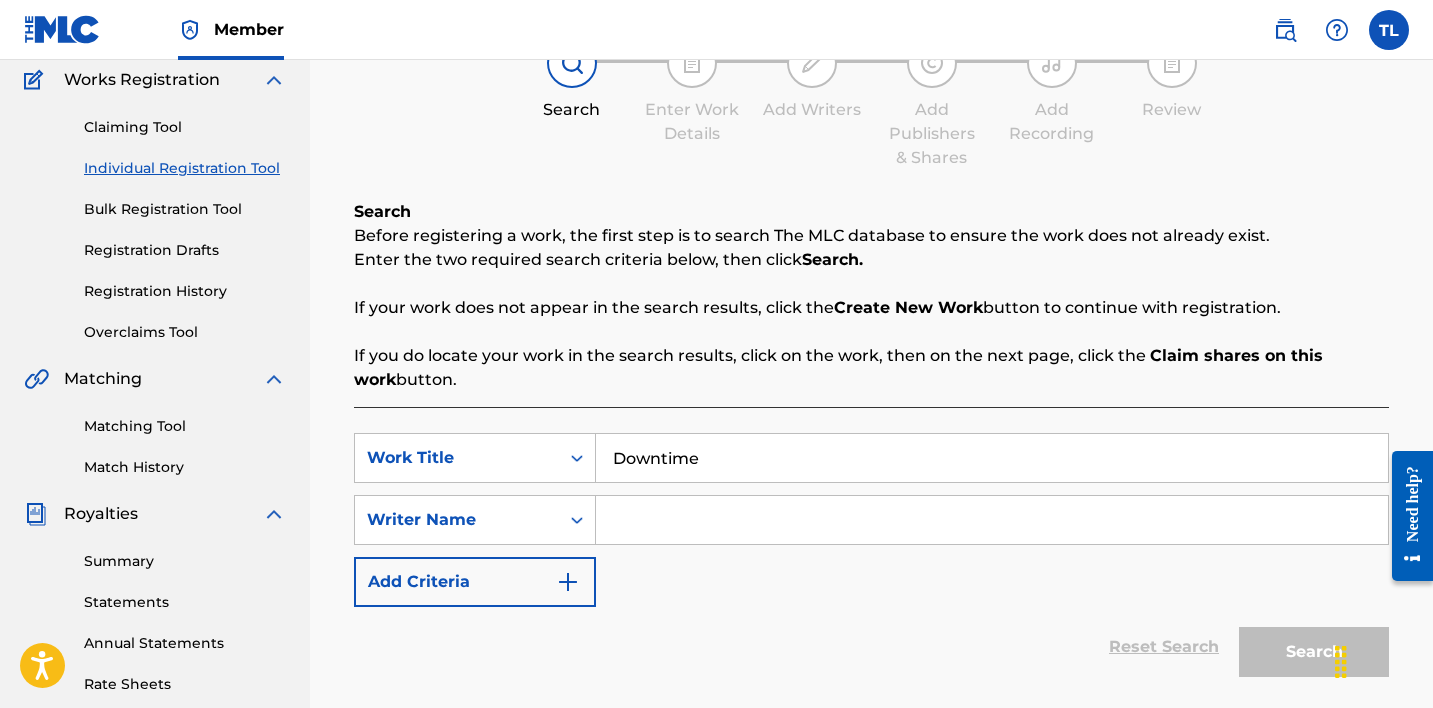 scroll, scrollTop: 238, scrollLeft: 0, axis: vertical 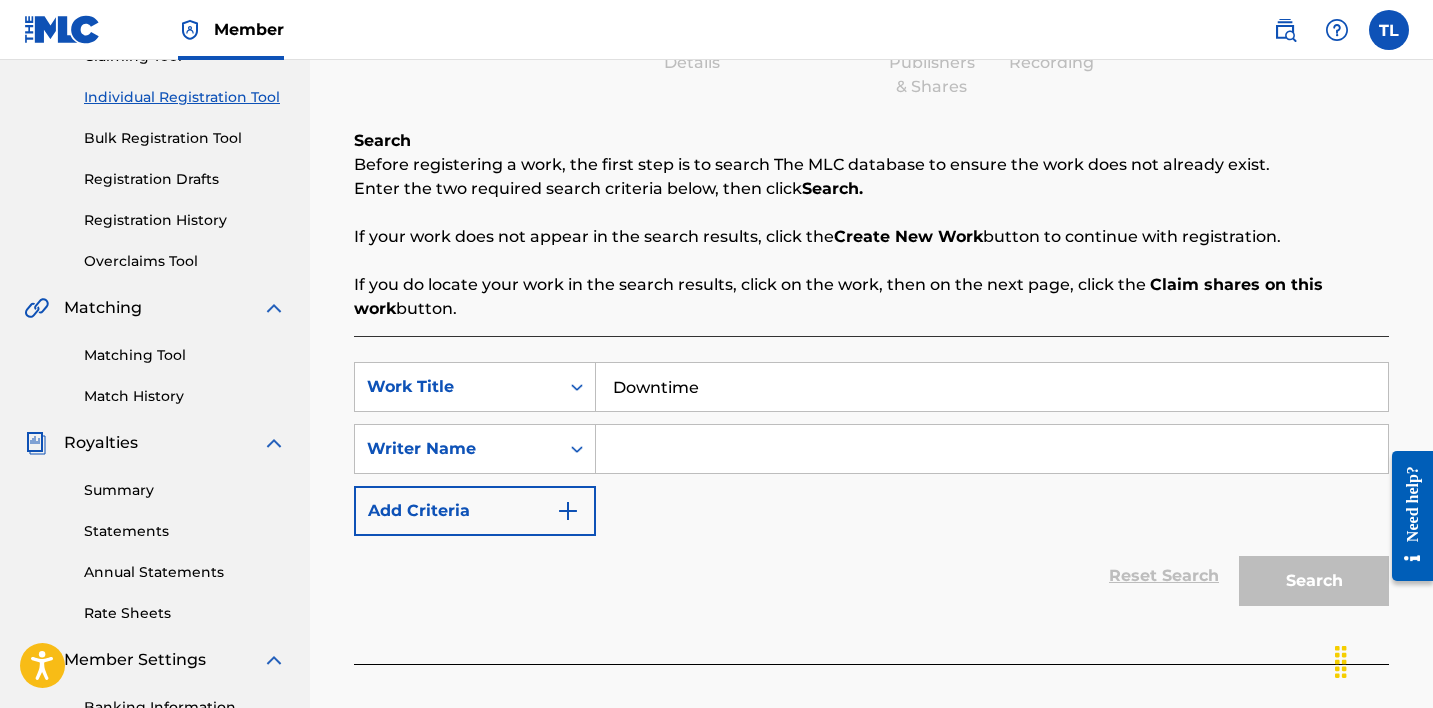 type on "Downtime" 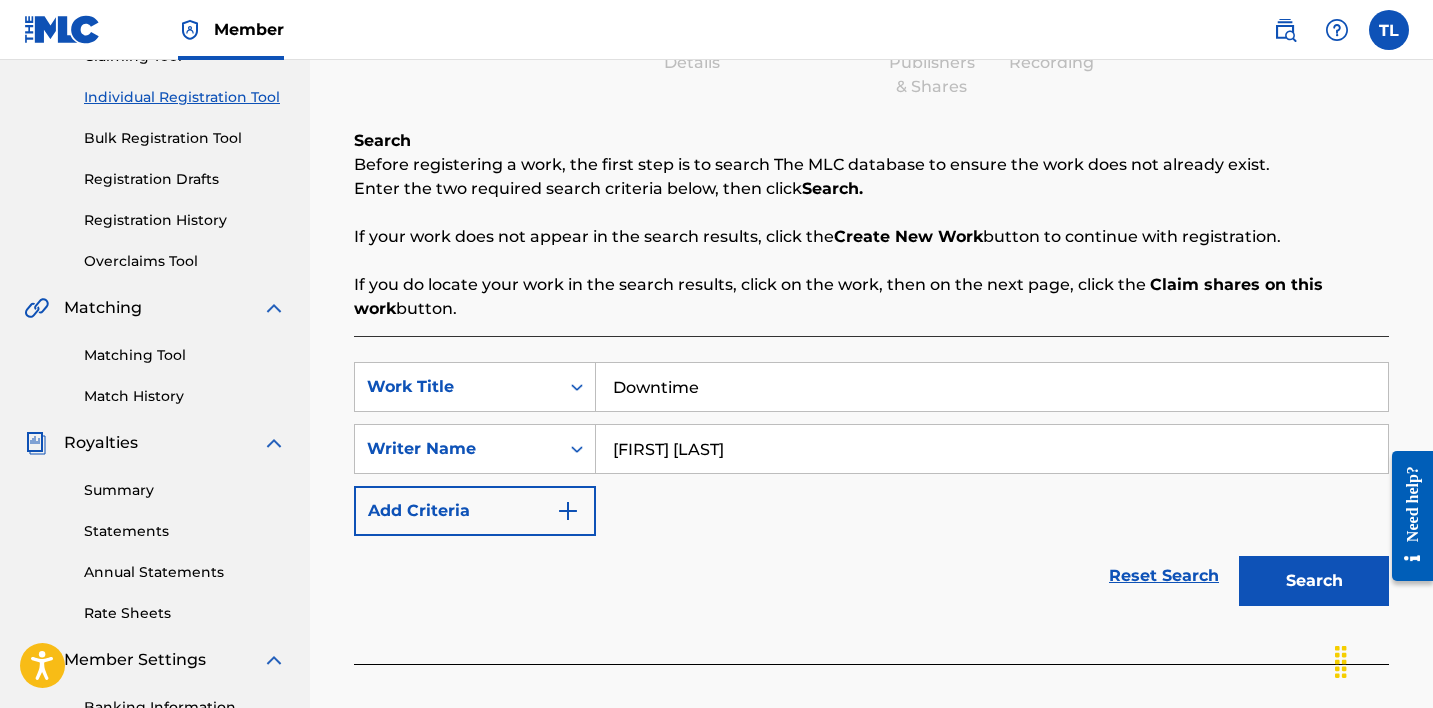 type on "[FIRST] [LAST]" 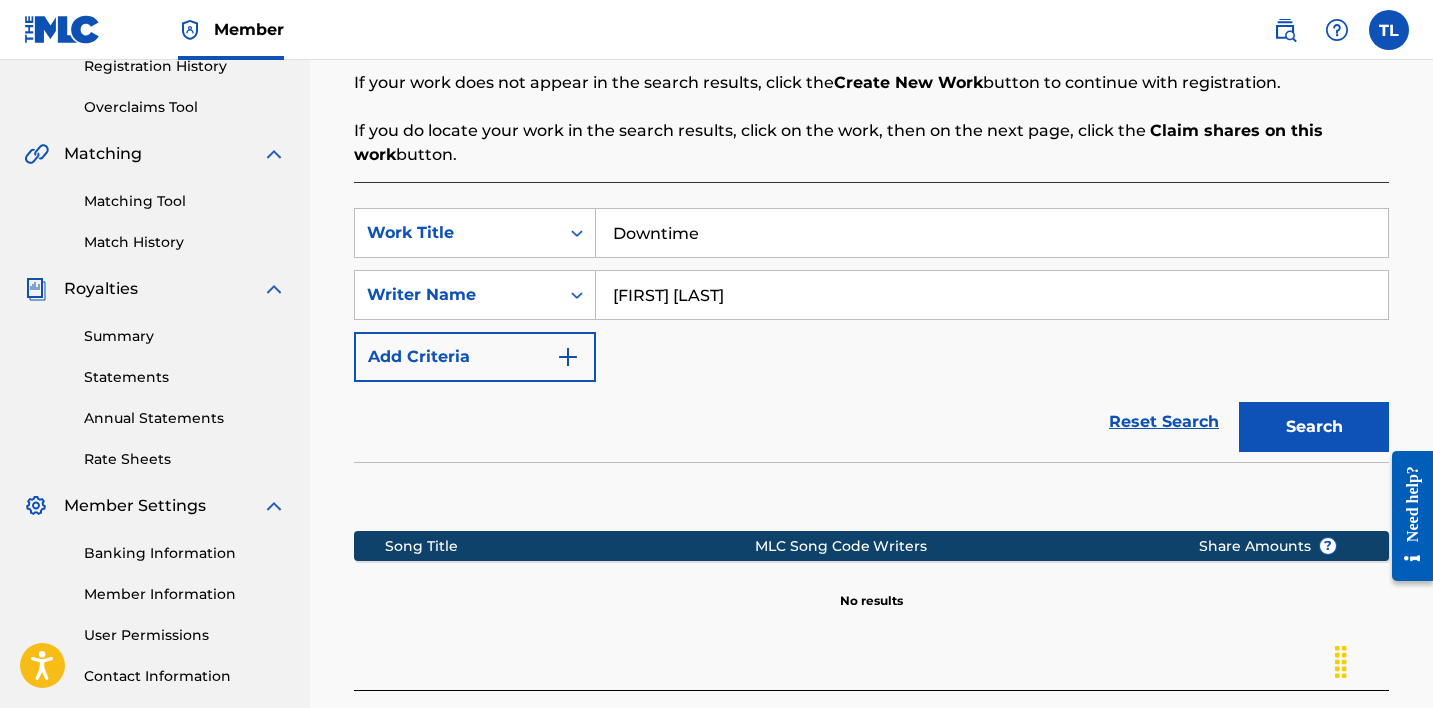 scroll, scrollTop: 396, scrollLeft: 0, axis: vertical 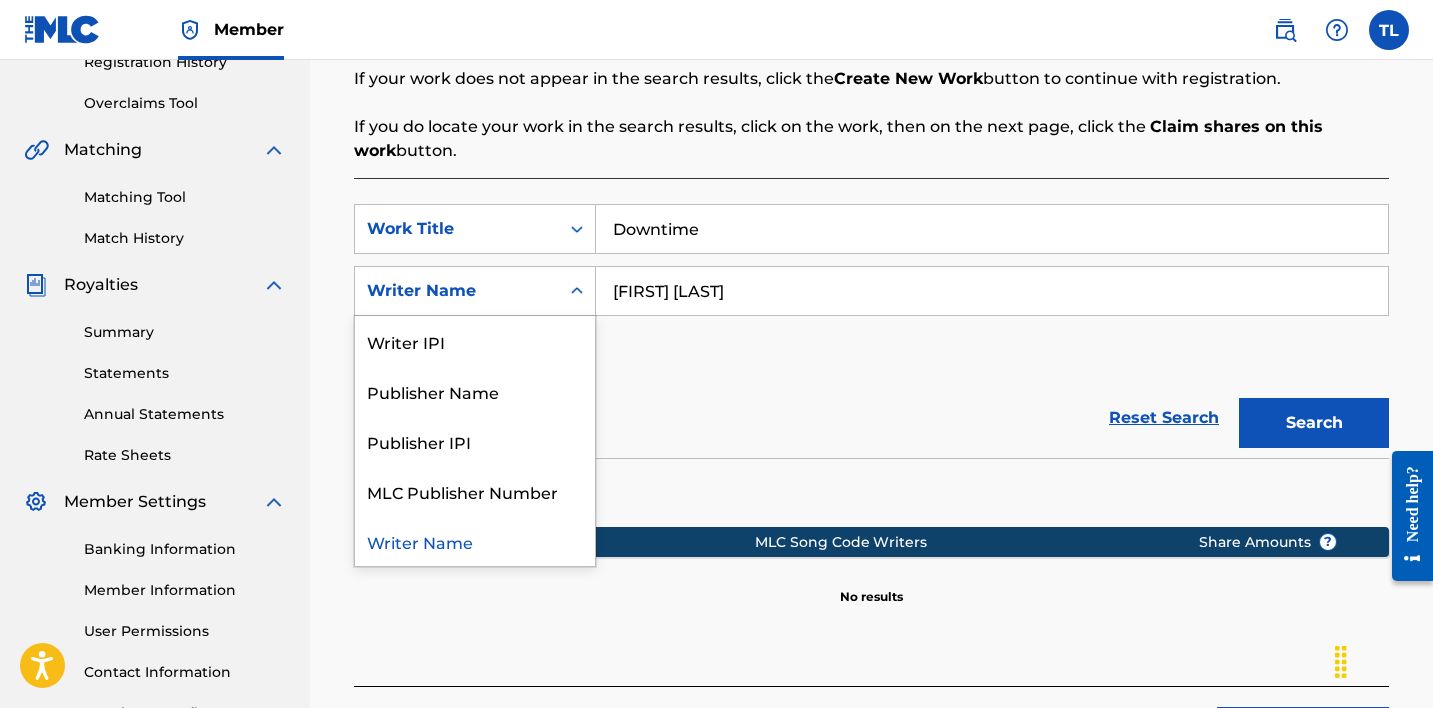 click 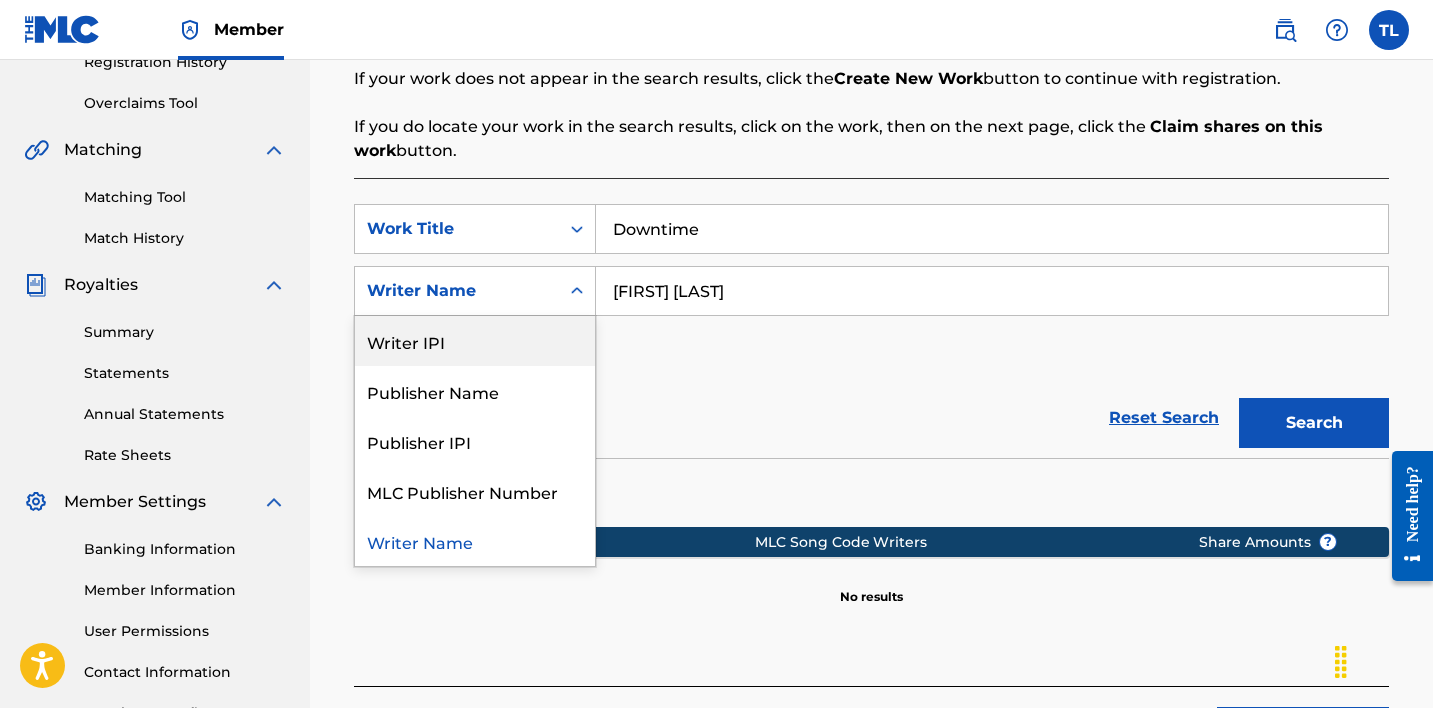 click on "Writer IPI" at bounding box center (475, 341) 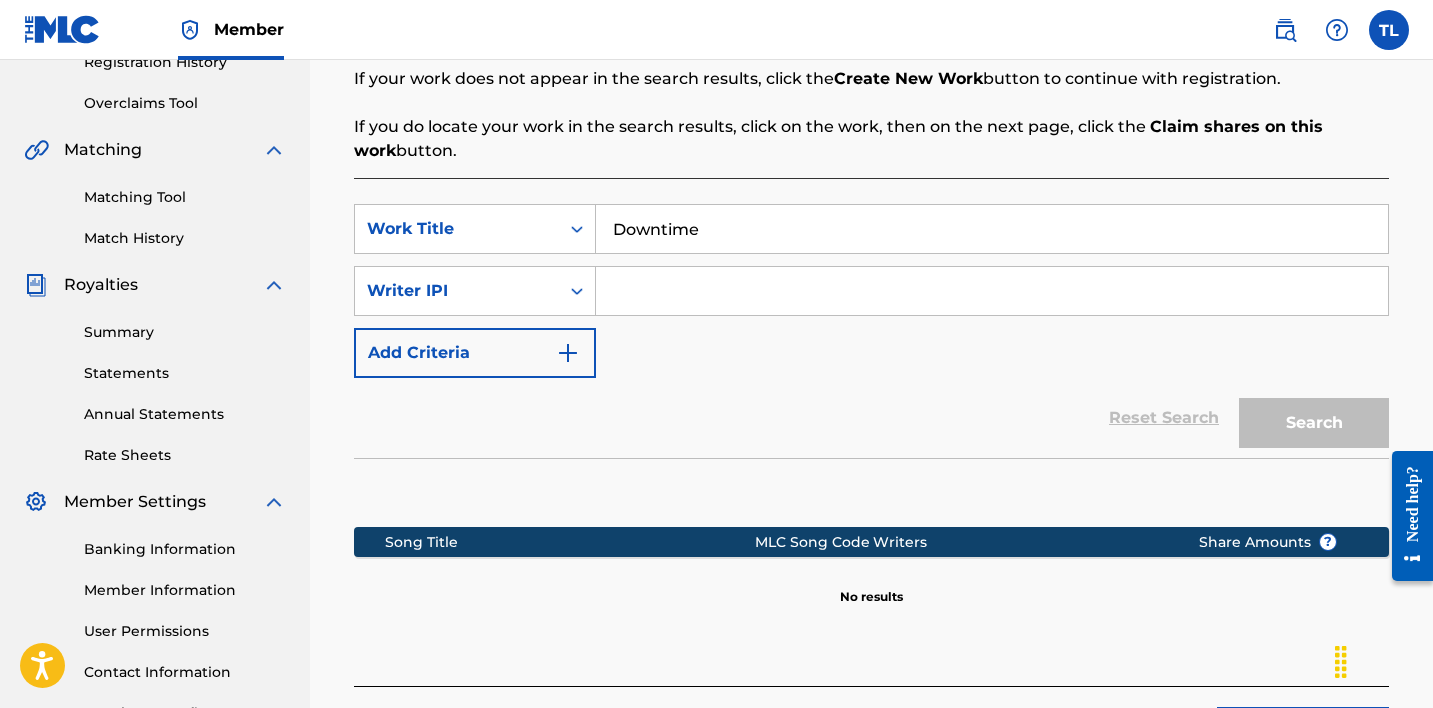 click at bounding box center [992, 291] 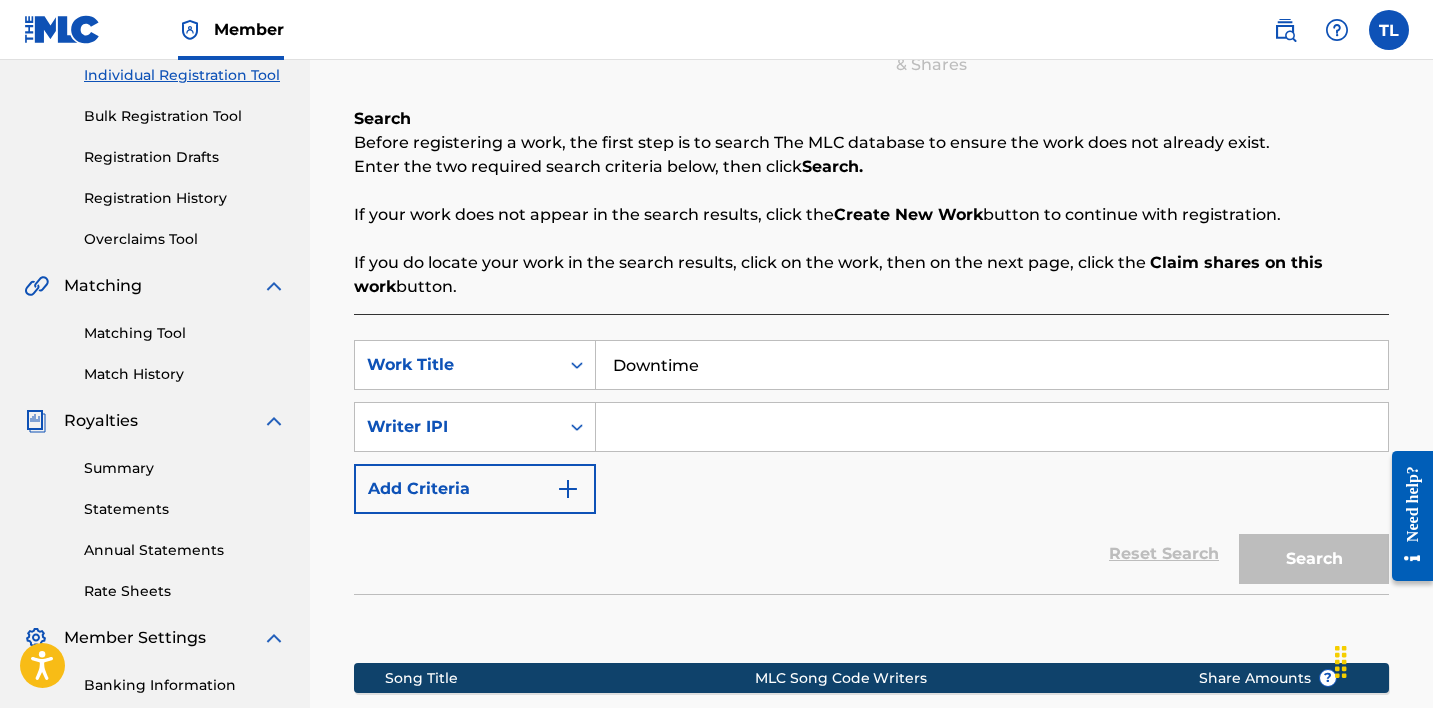 scroll, scrollTop: 261, scrollLeft: 0, axis: vertical 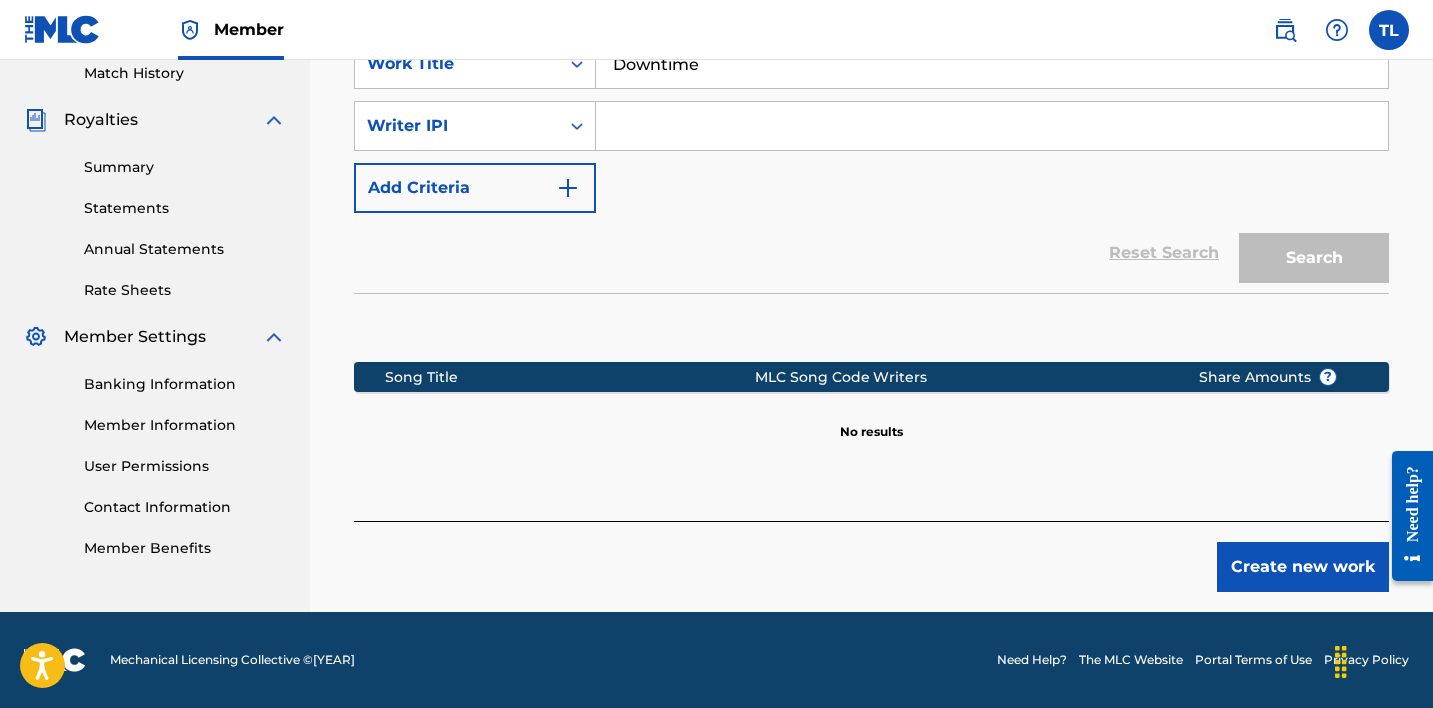 click on "Create new work" at bounding box center [1303, 567] 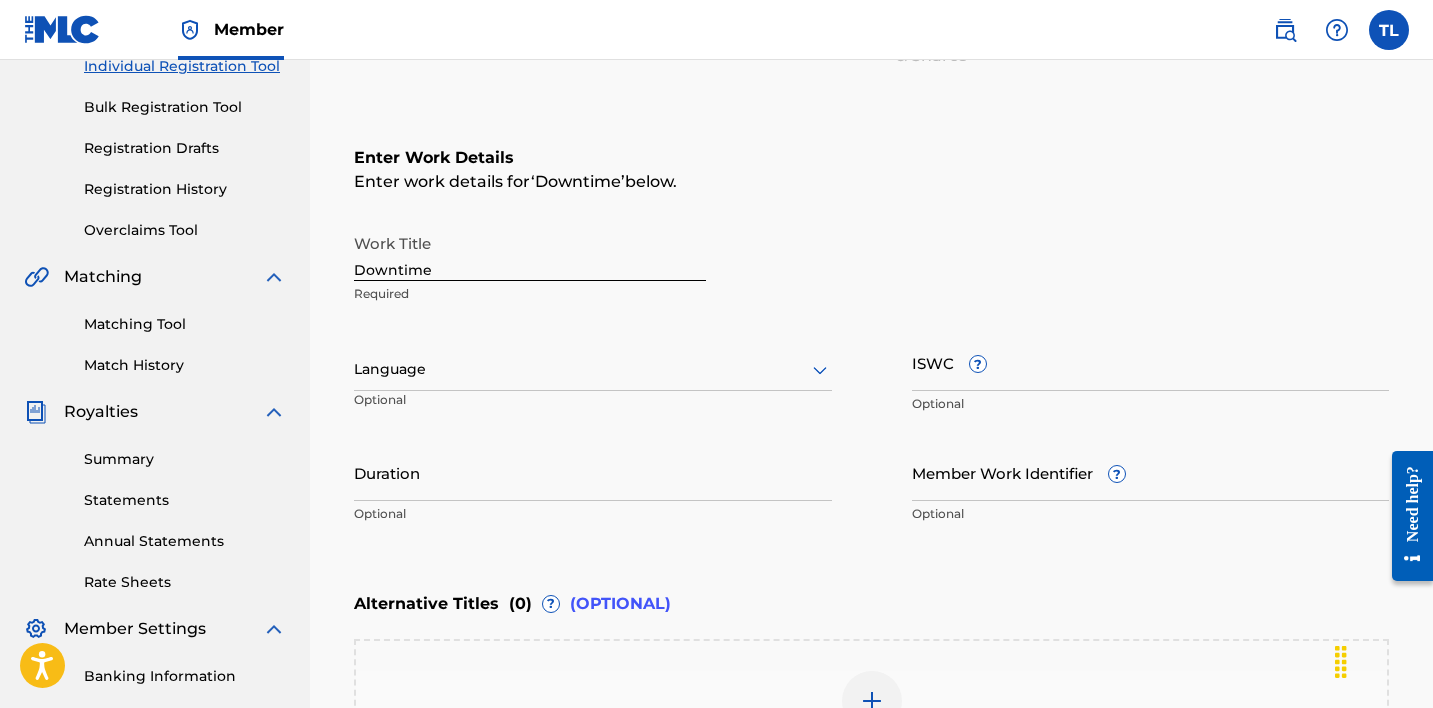 scroll, scrollTop: 280, scrollLeft: 0, axis: vertical 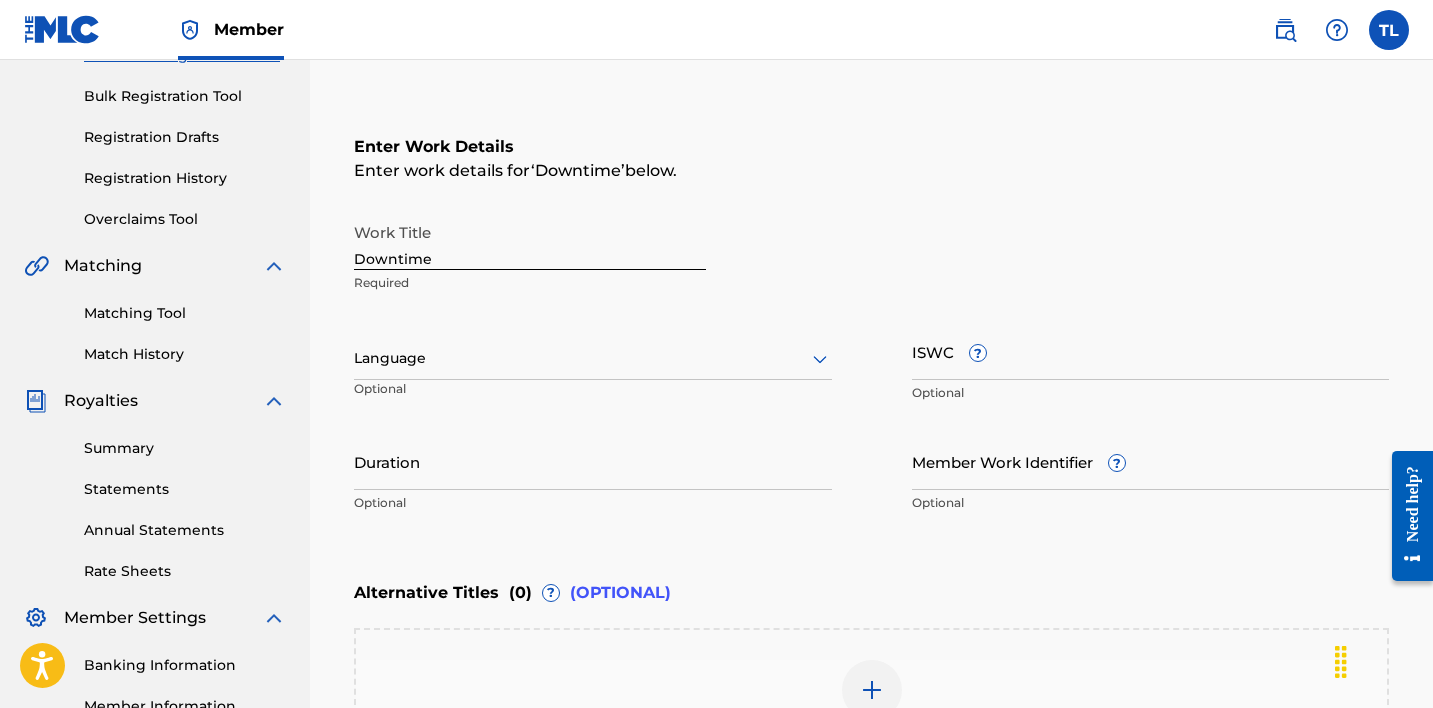 click at bounding box center (593, 358) 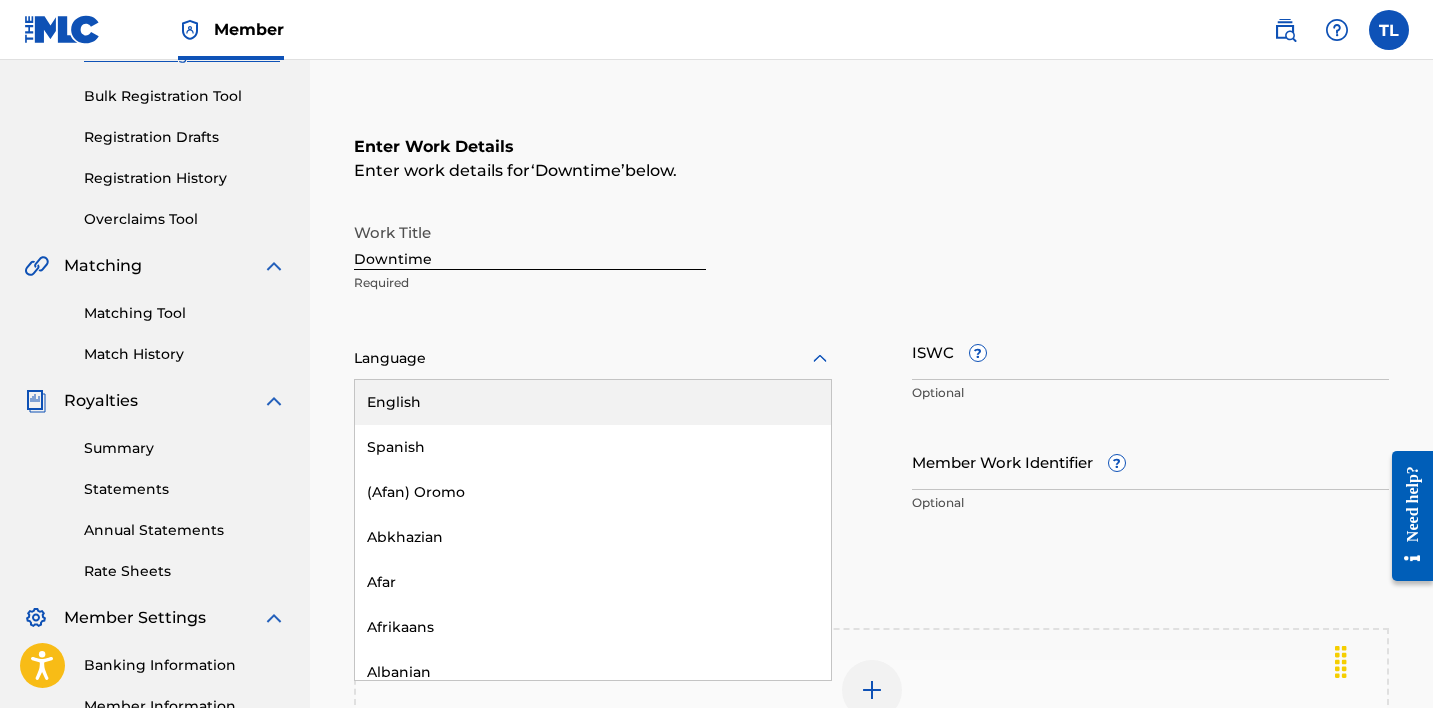 click on "English" at bounding box center (593, 402) 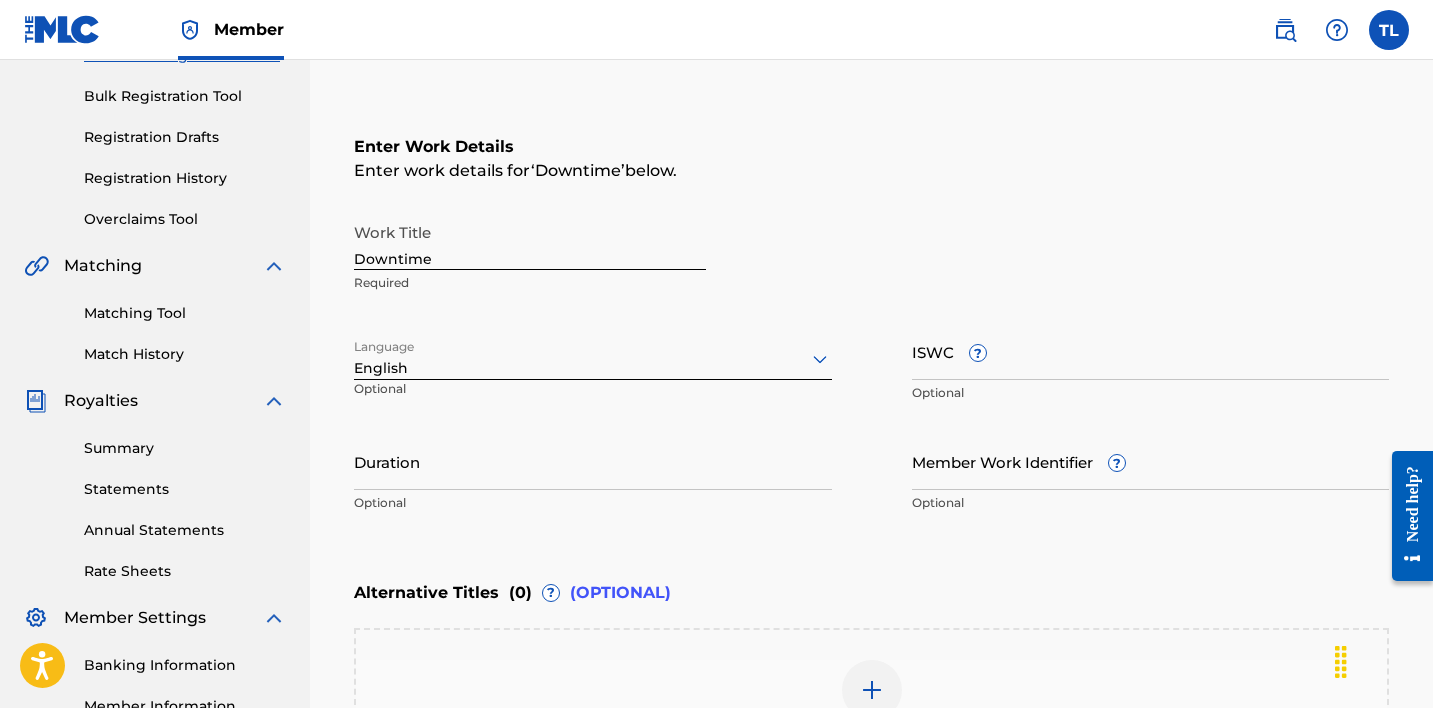 click on "ISWC   ?" at bounding box center [1151, 351] 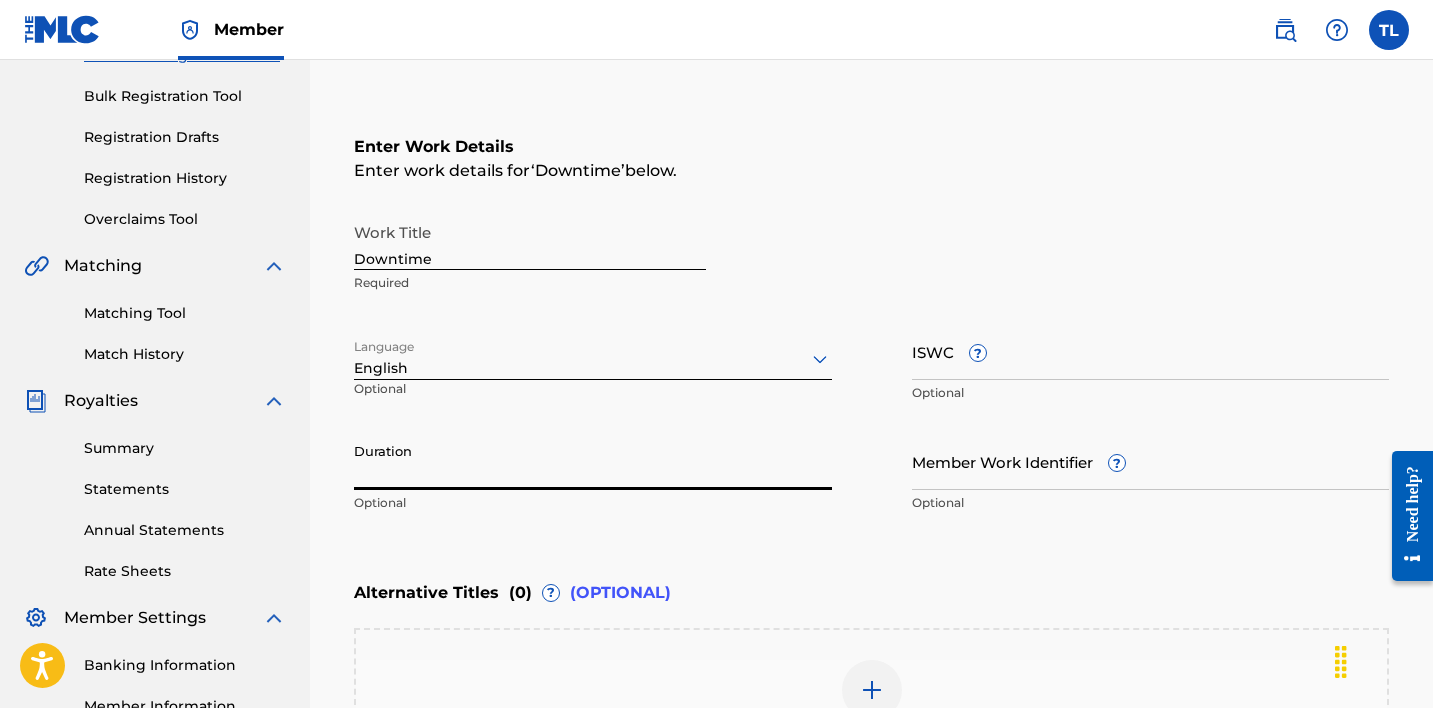 click on "Duration" at bounding box center (593, 461) 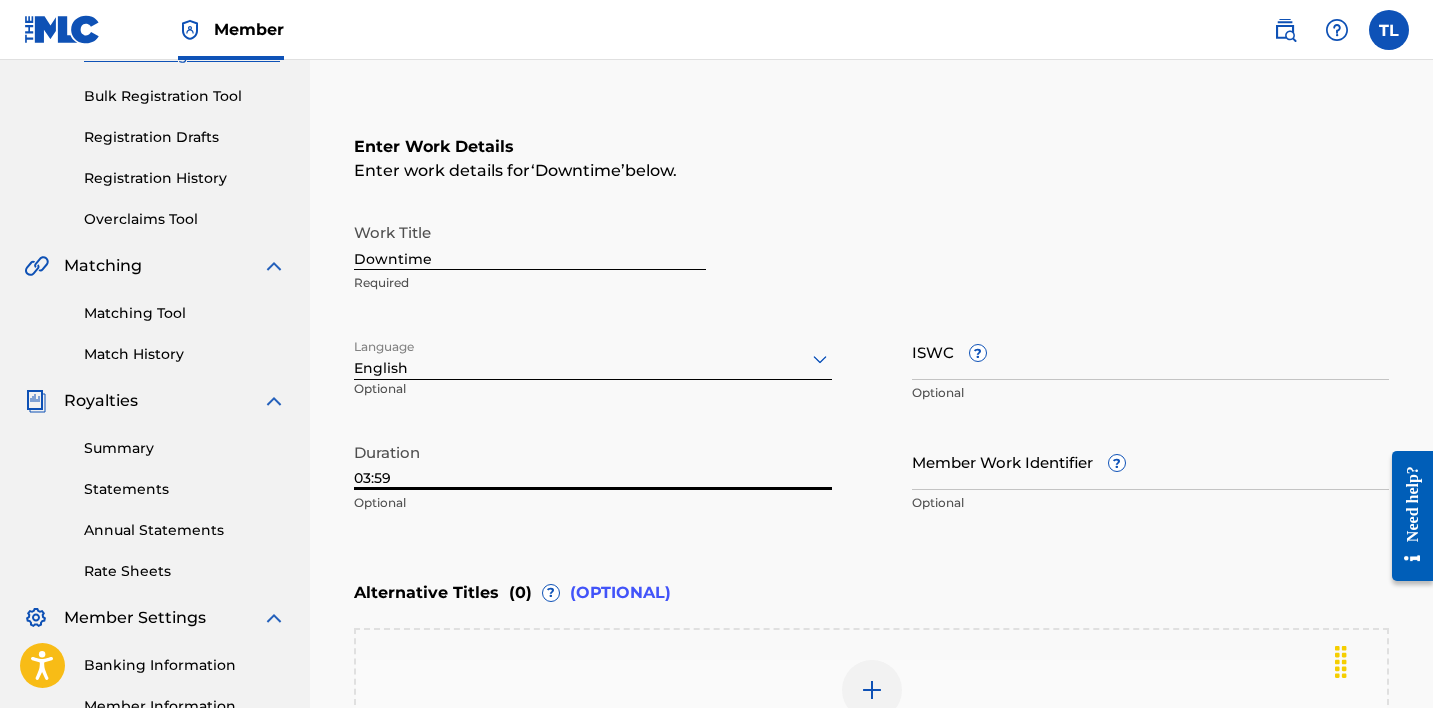 type on "03:59" 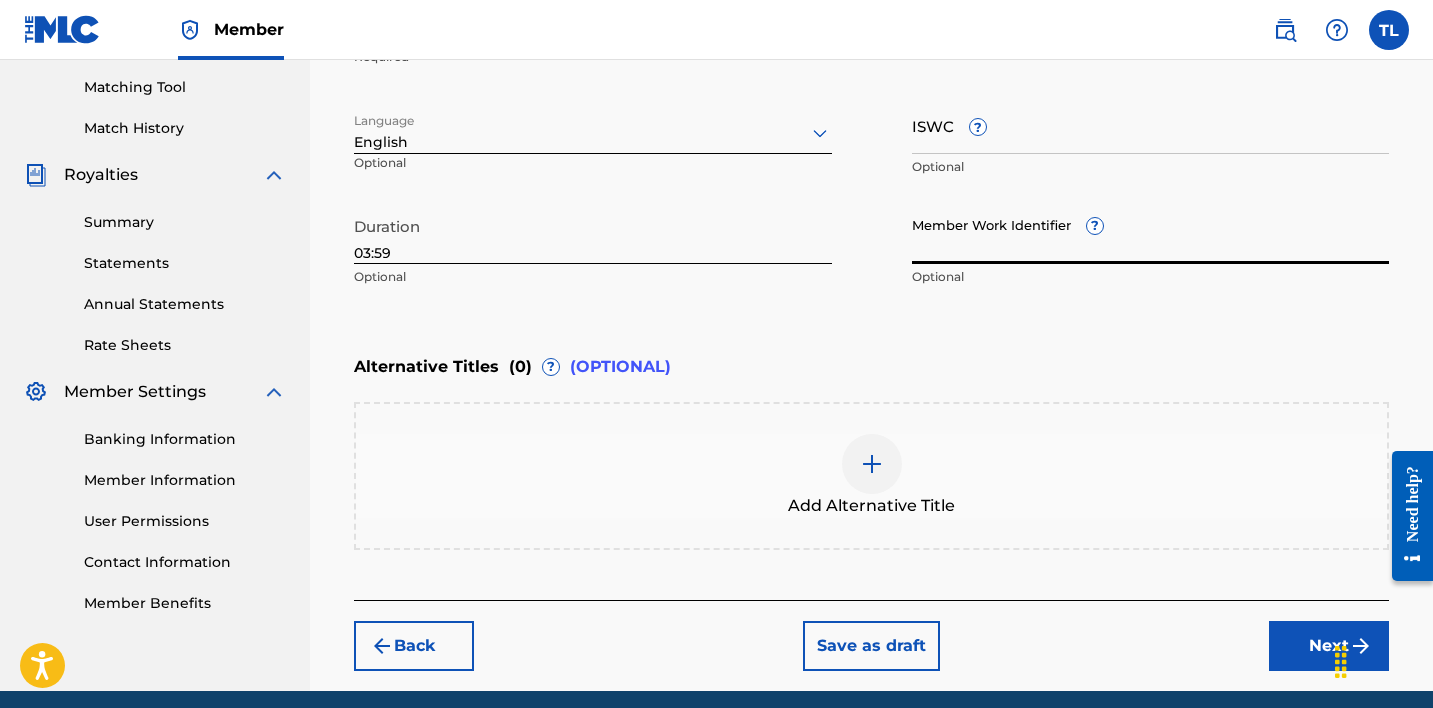 scroll, scrollTop: 507, scrollLeft: 0, axis: vertical 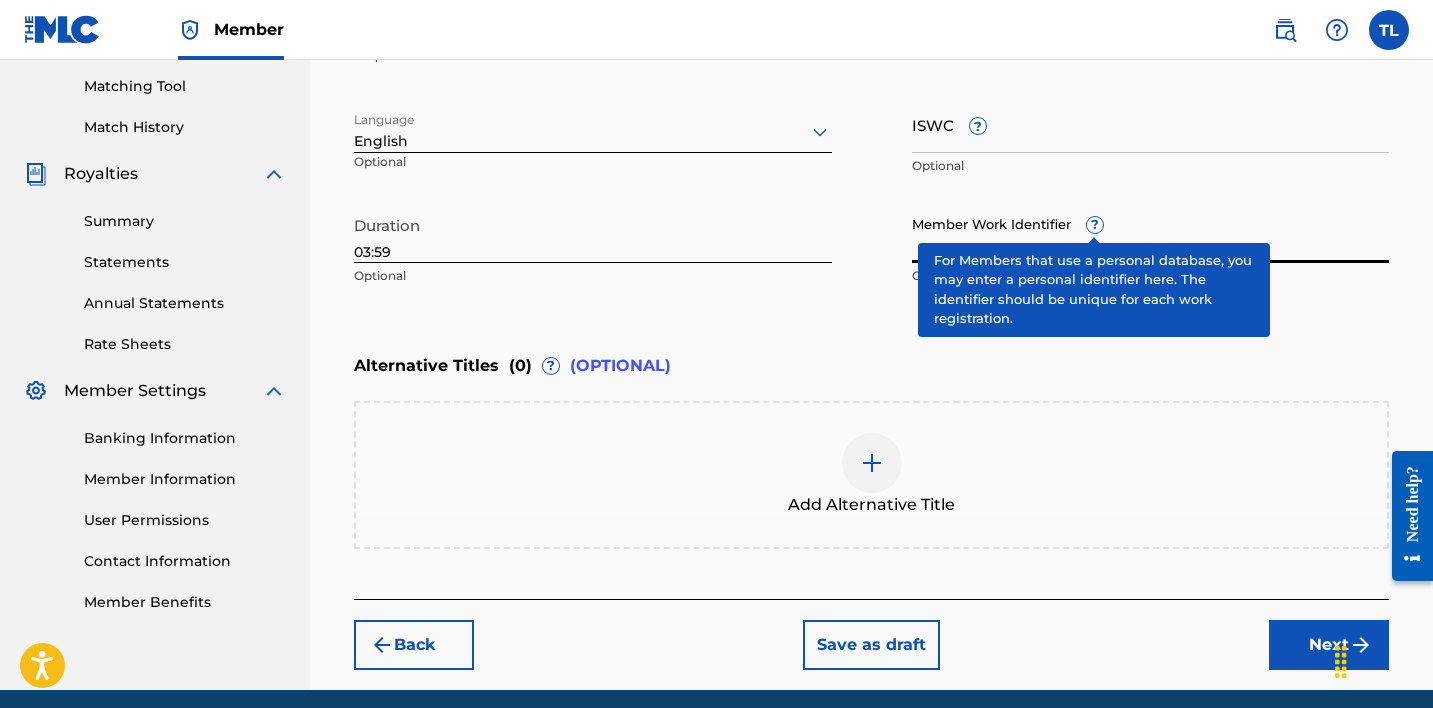 click on "Member Work Identifier   ? Optional" at bounding box center [1151, 251] 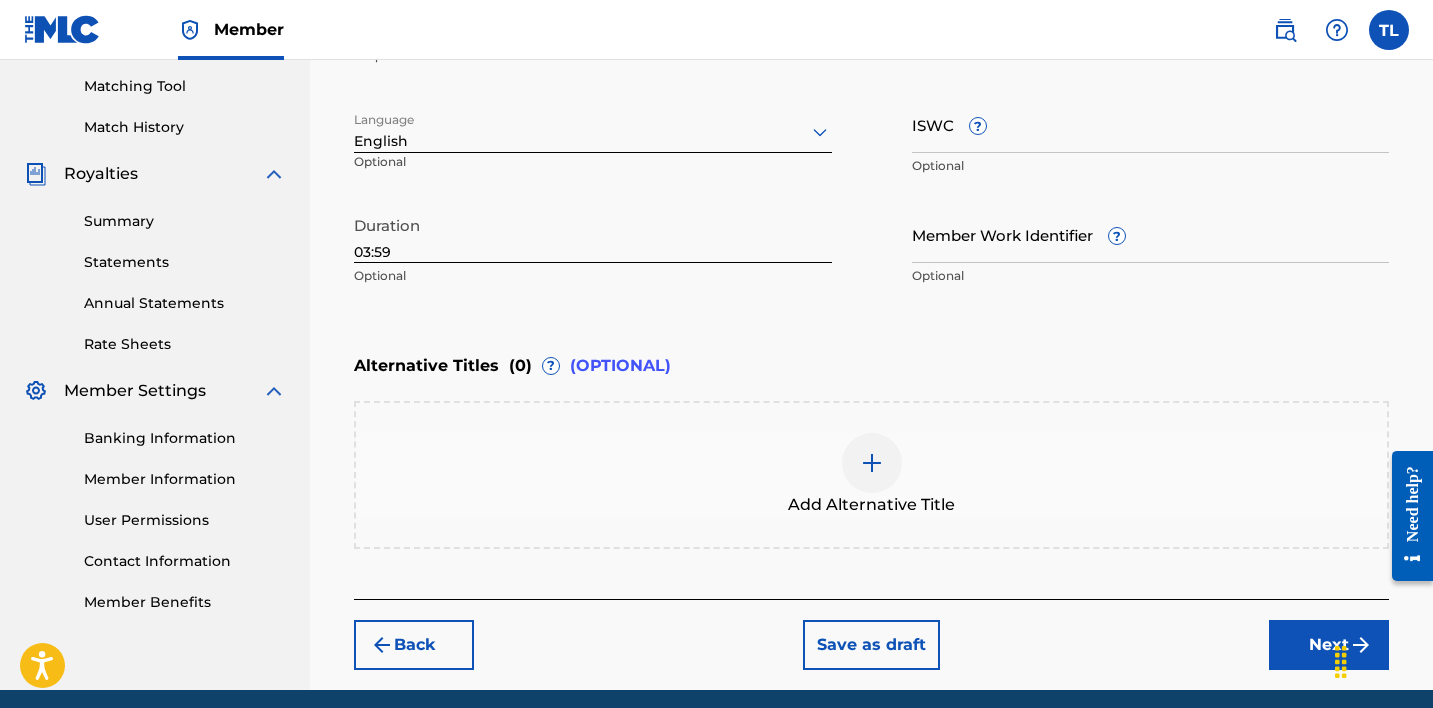 click on "Member Work Identifier   ?" at bounding box center (1151, 234) 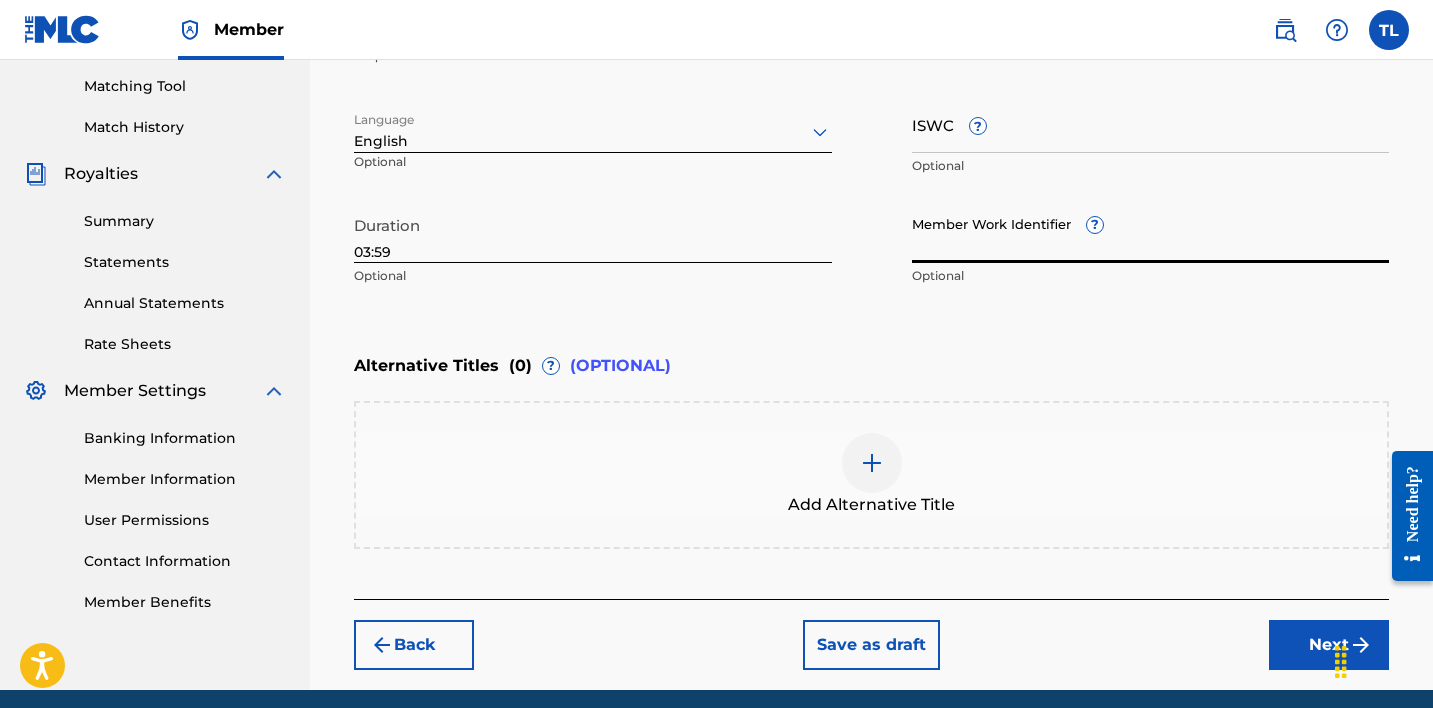 click on "Next" at bounding box center [1329, 645] 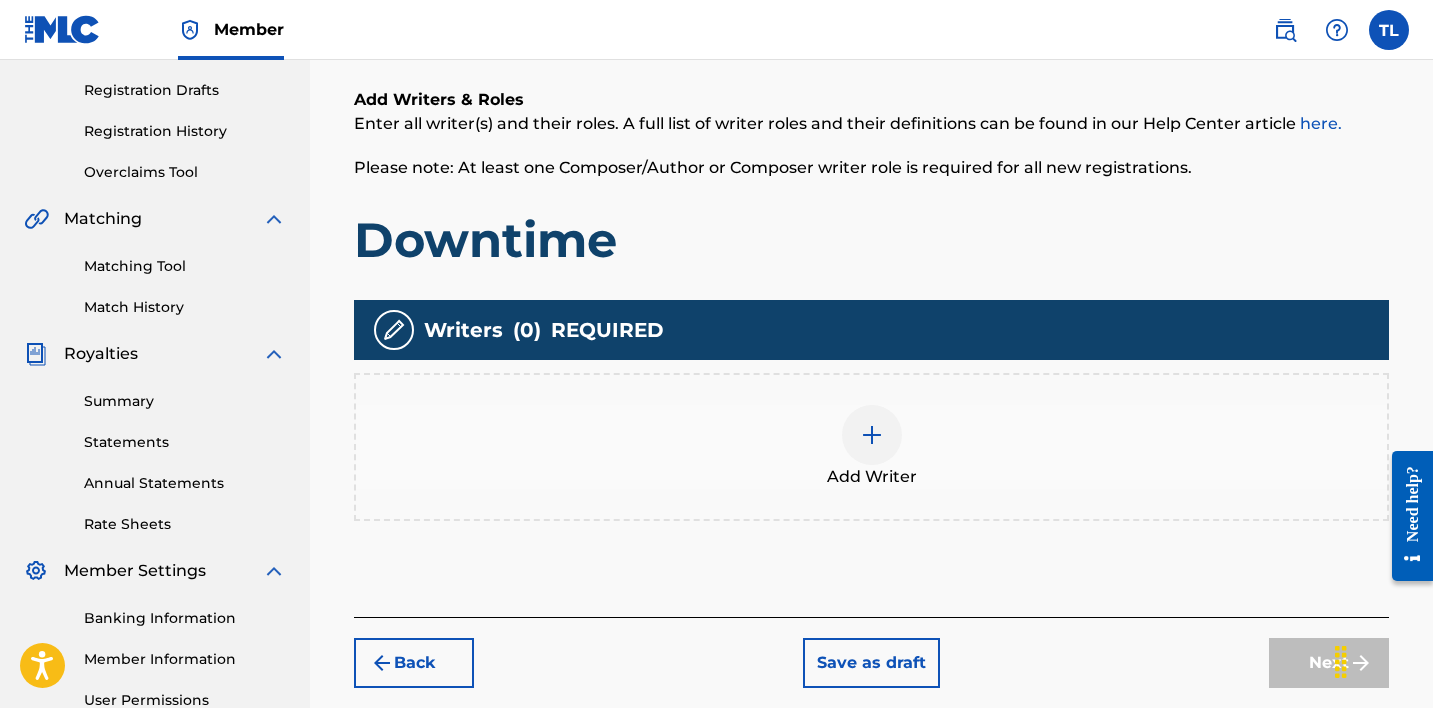 scroll, scrollTop: 362, scrollLeft: 0, axis: vertical 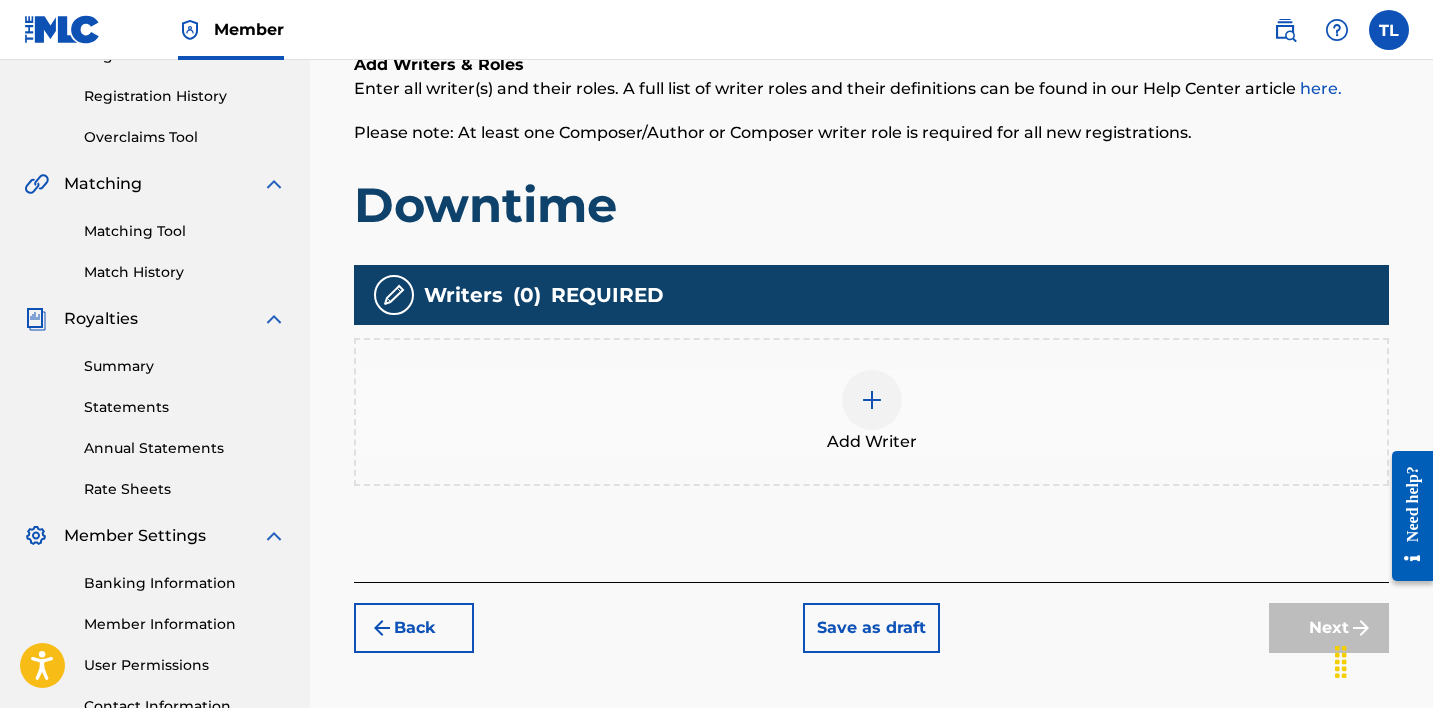 click at bounding box center (872, 400) 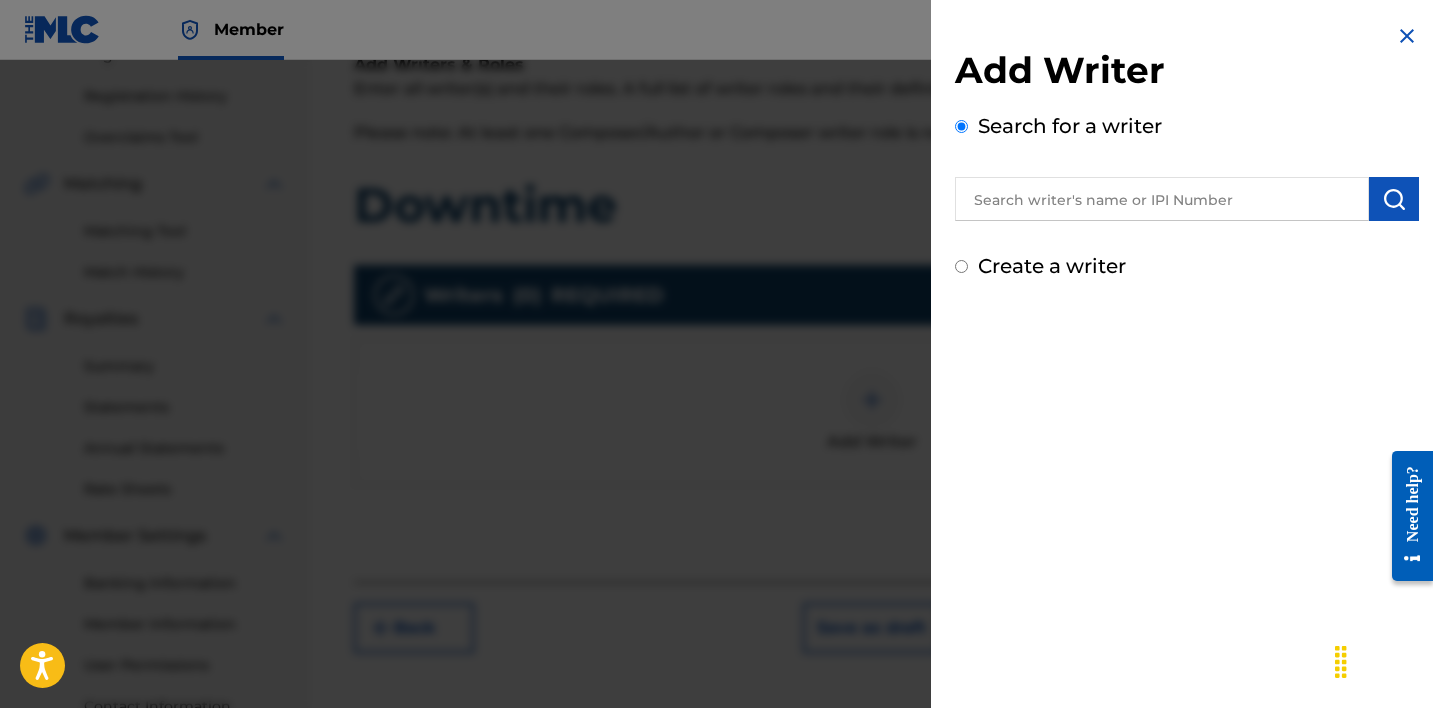 click at bounding box center [1162, 199] 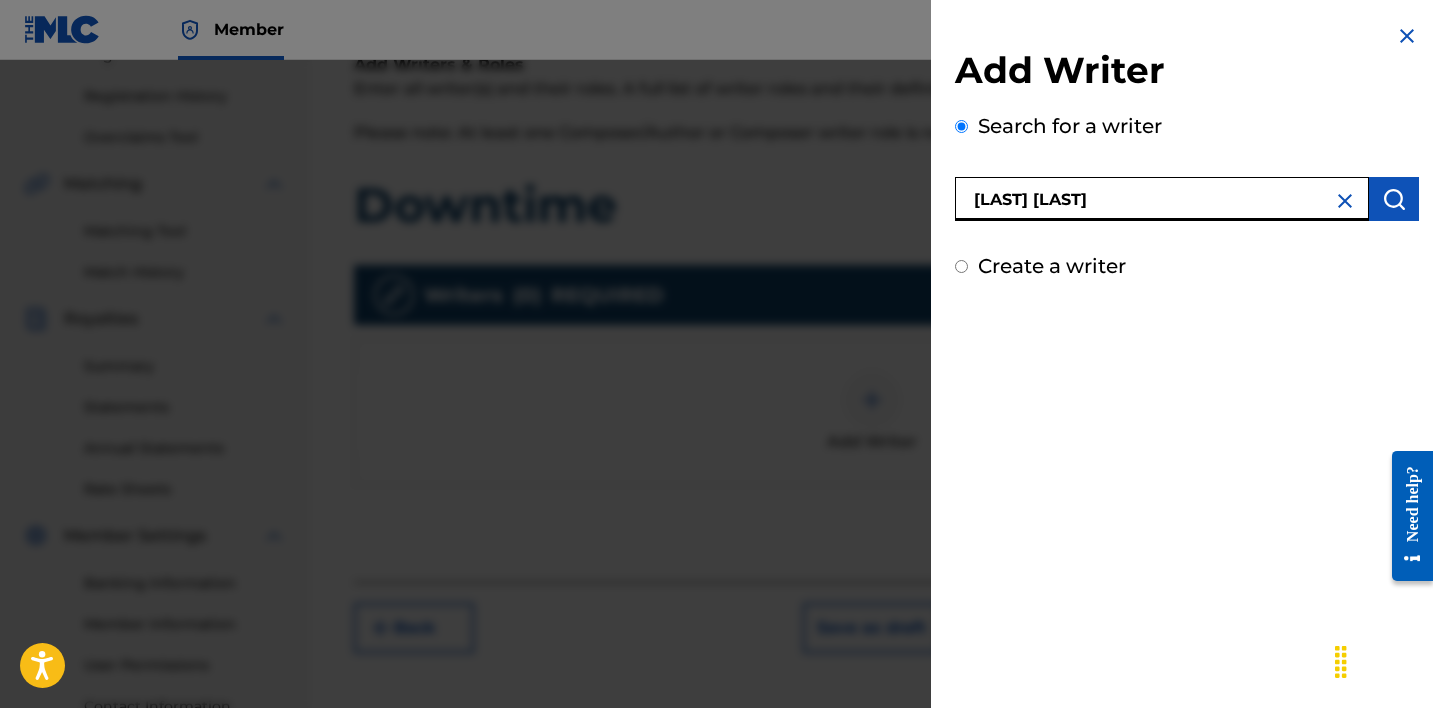 type on "[LAST] [LAST]" 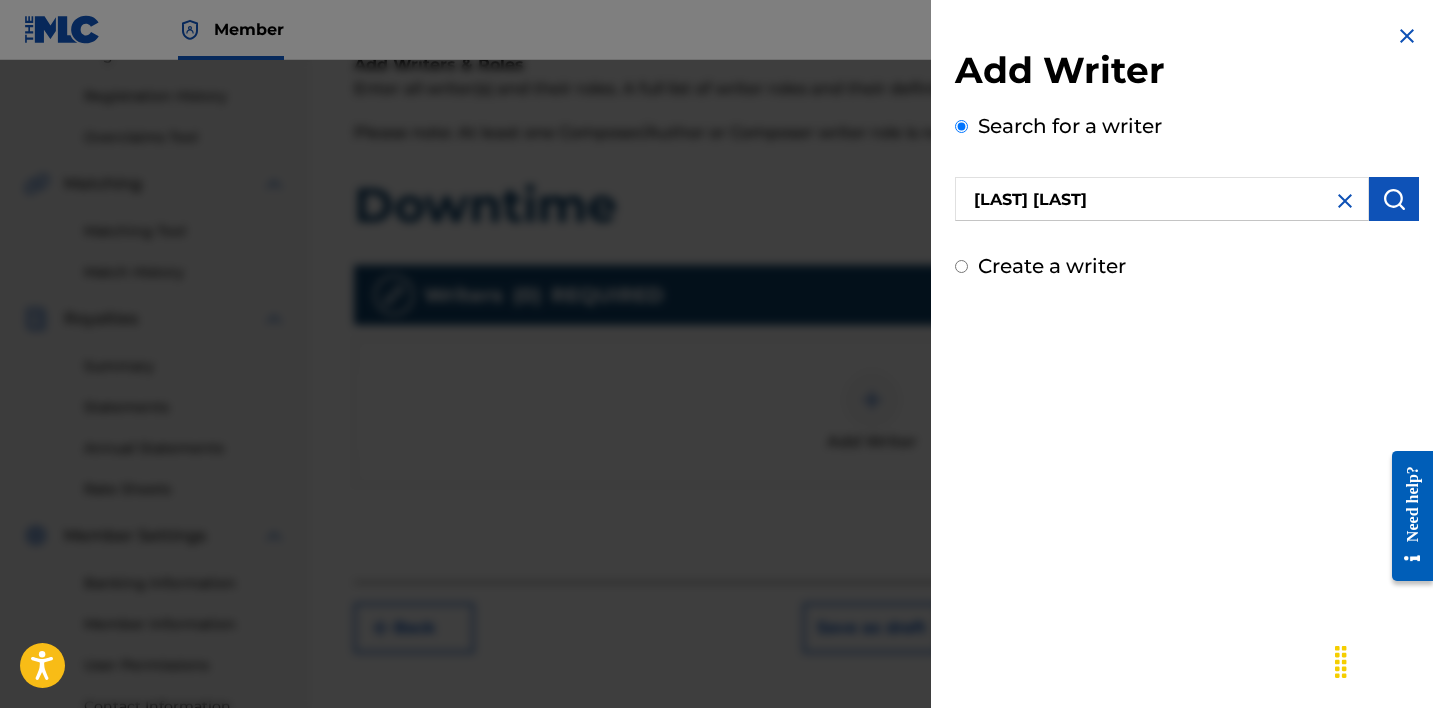 click at bounding box center (1394, 199) 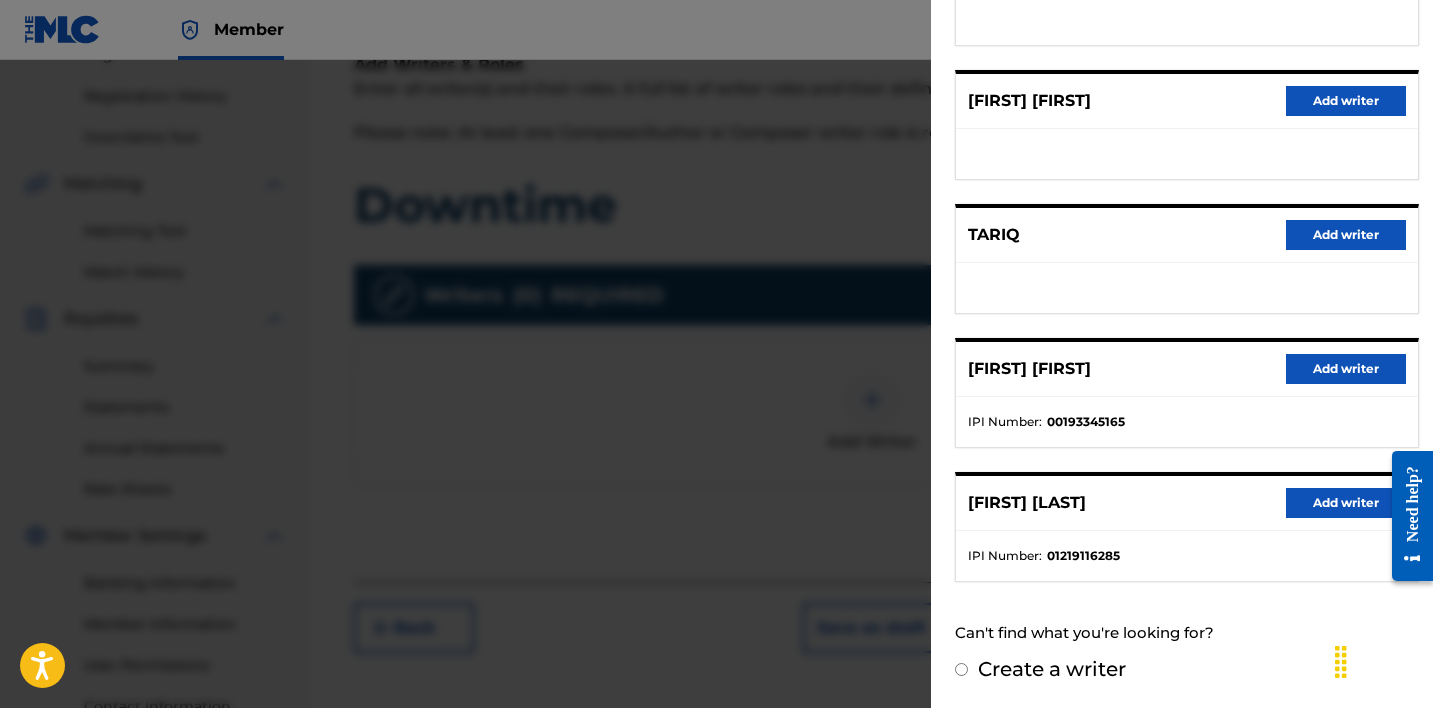 scroll, scrollTop: 333, scrollLeft: 0, axis: vertical 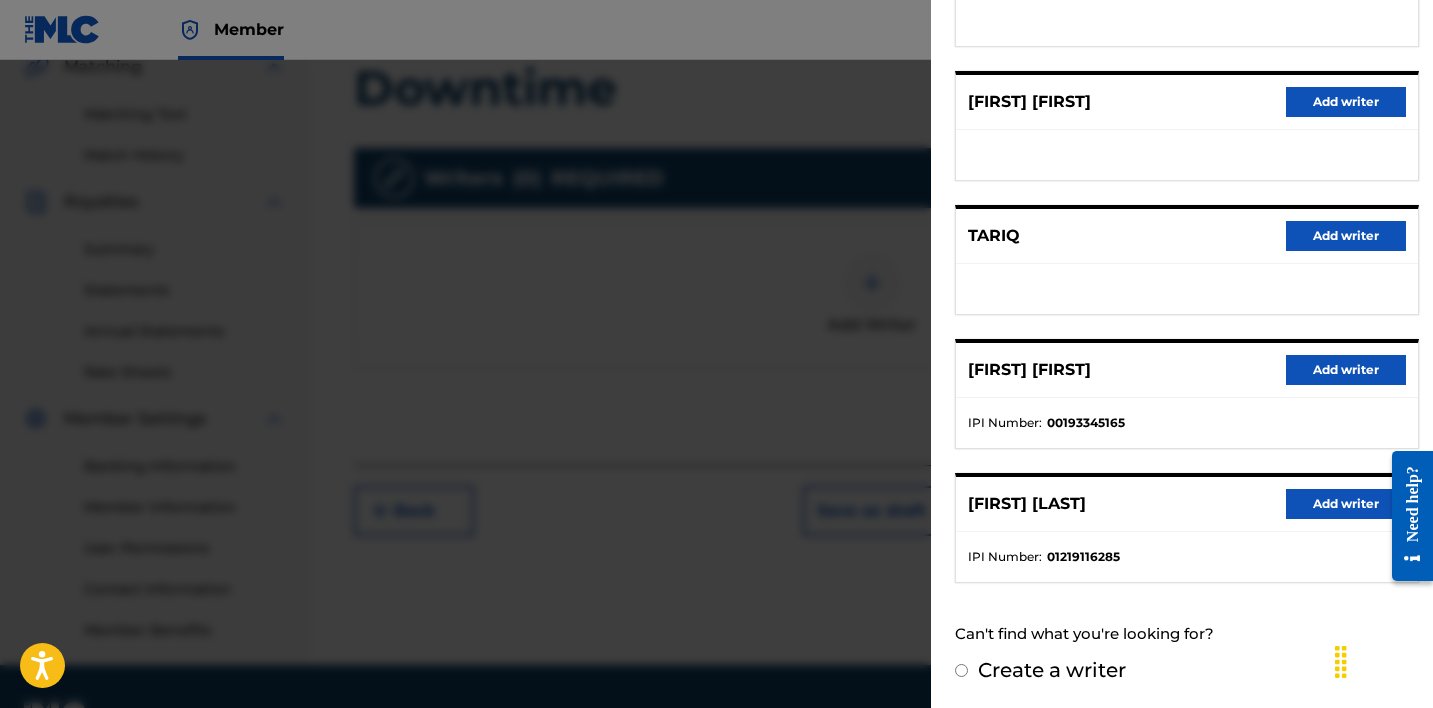 click on "Add writer" at bounding box center [1346, 504] 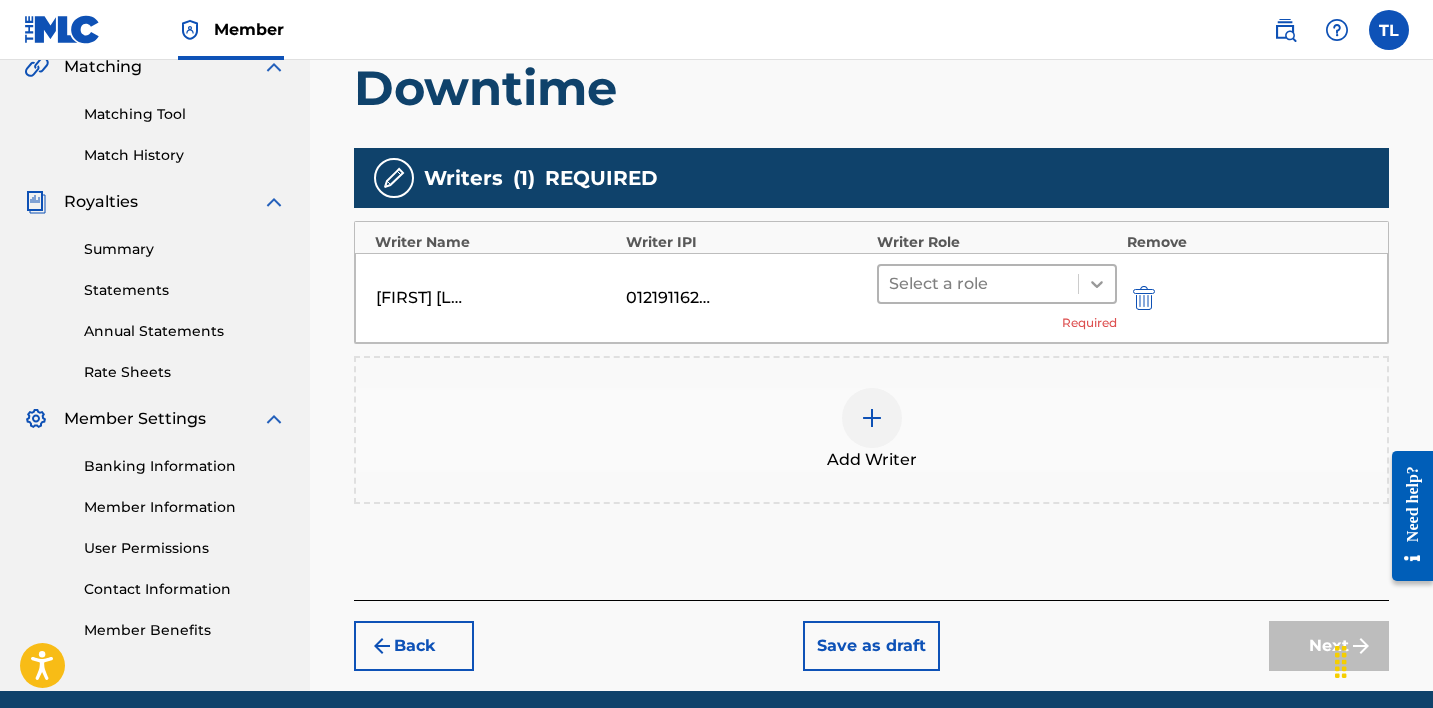 click 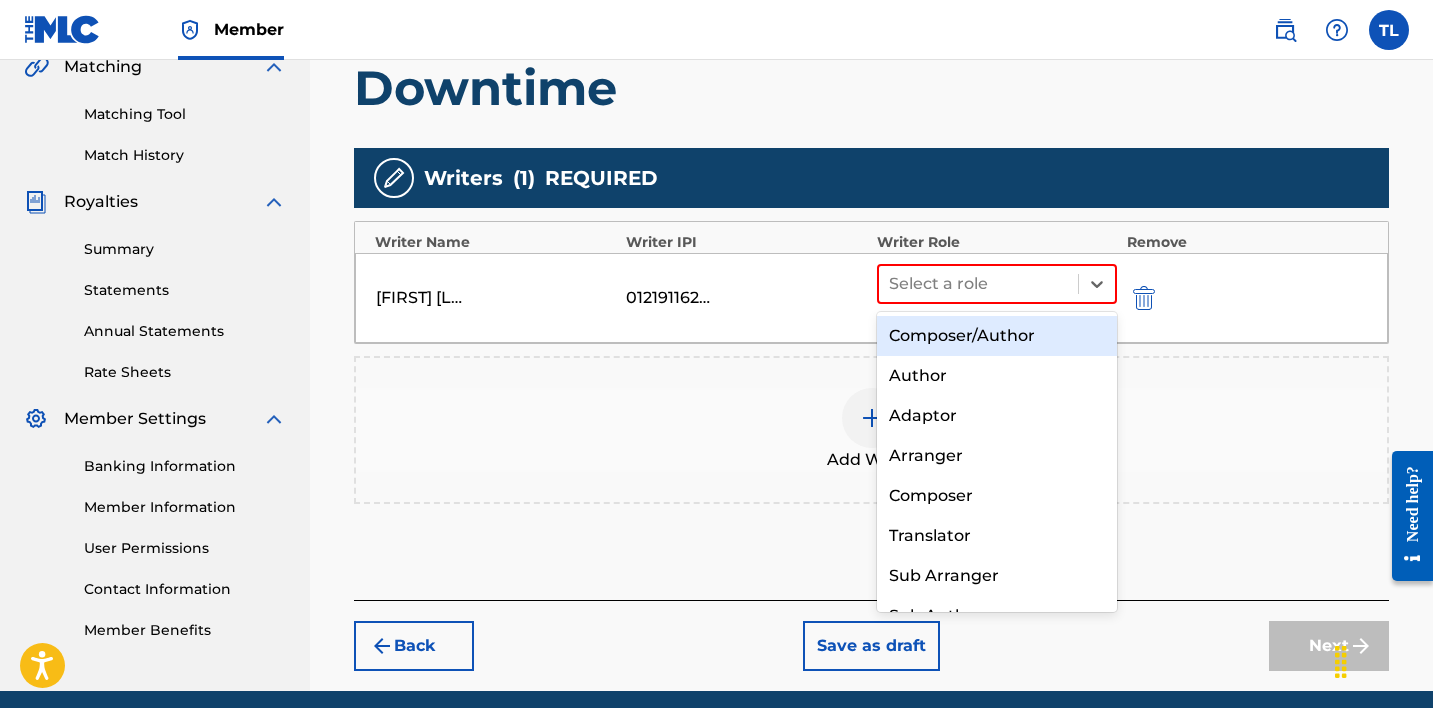 click on "Composer/Author" at bounding box center [997, 336] 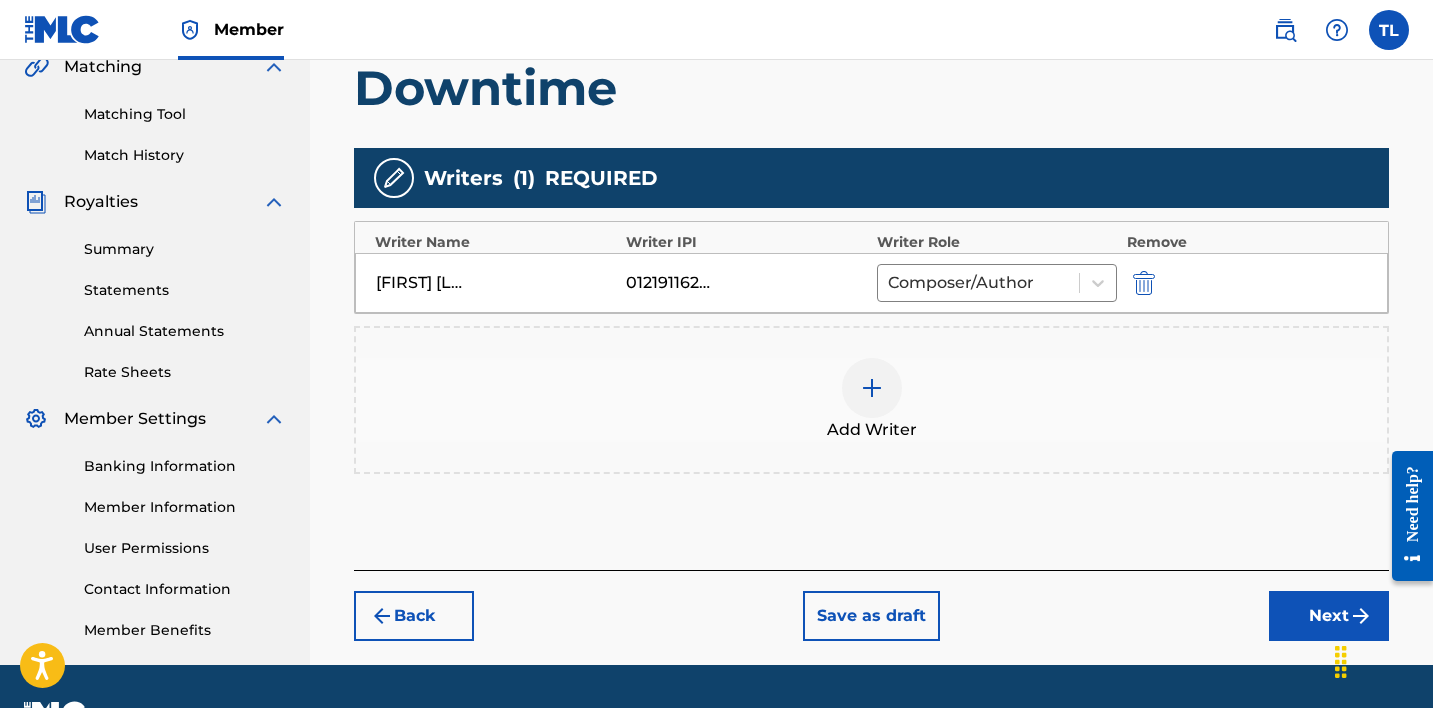 click at bounding box center [872, 388] 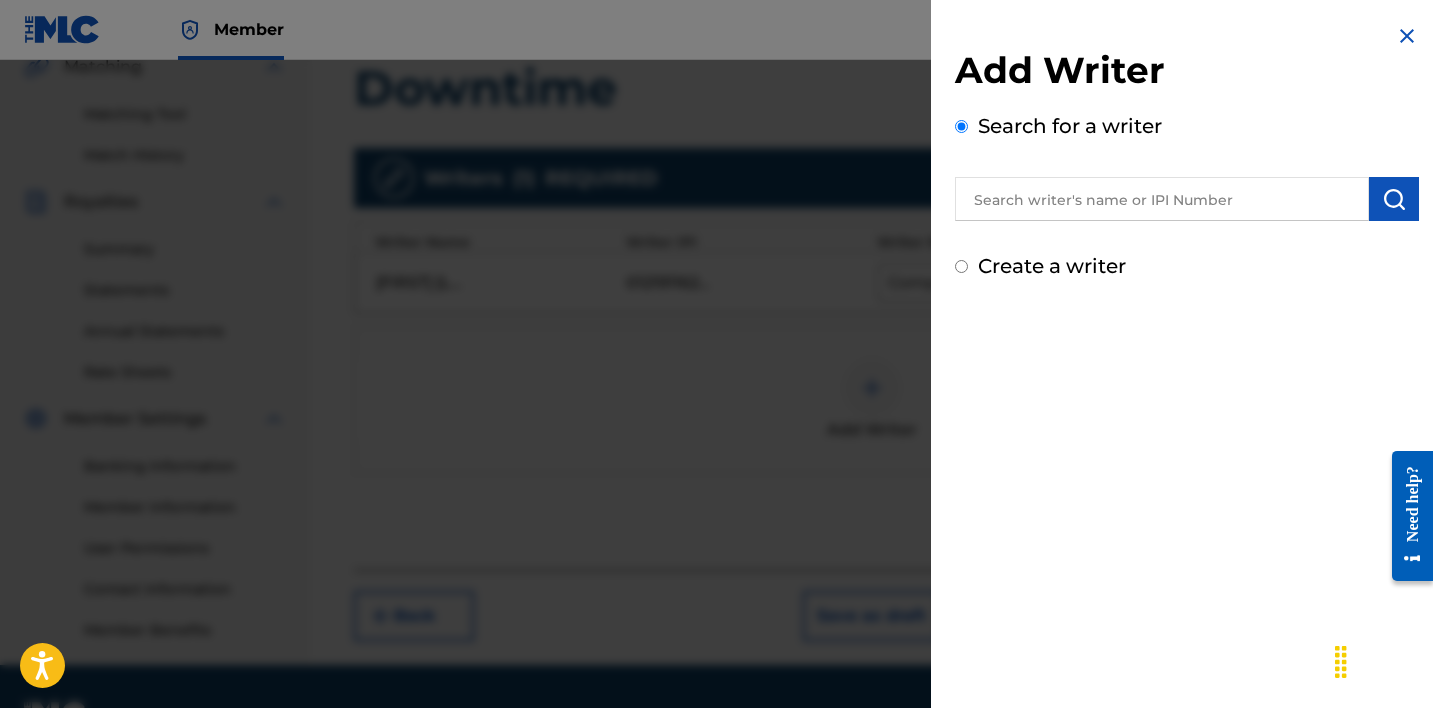 click at bounding box center [1162, 199] 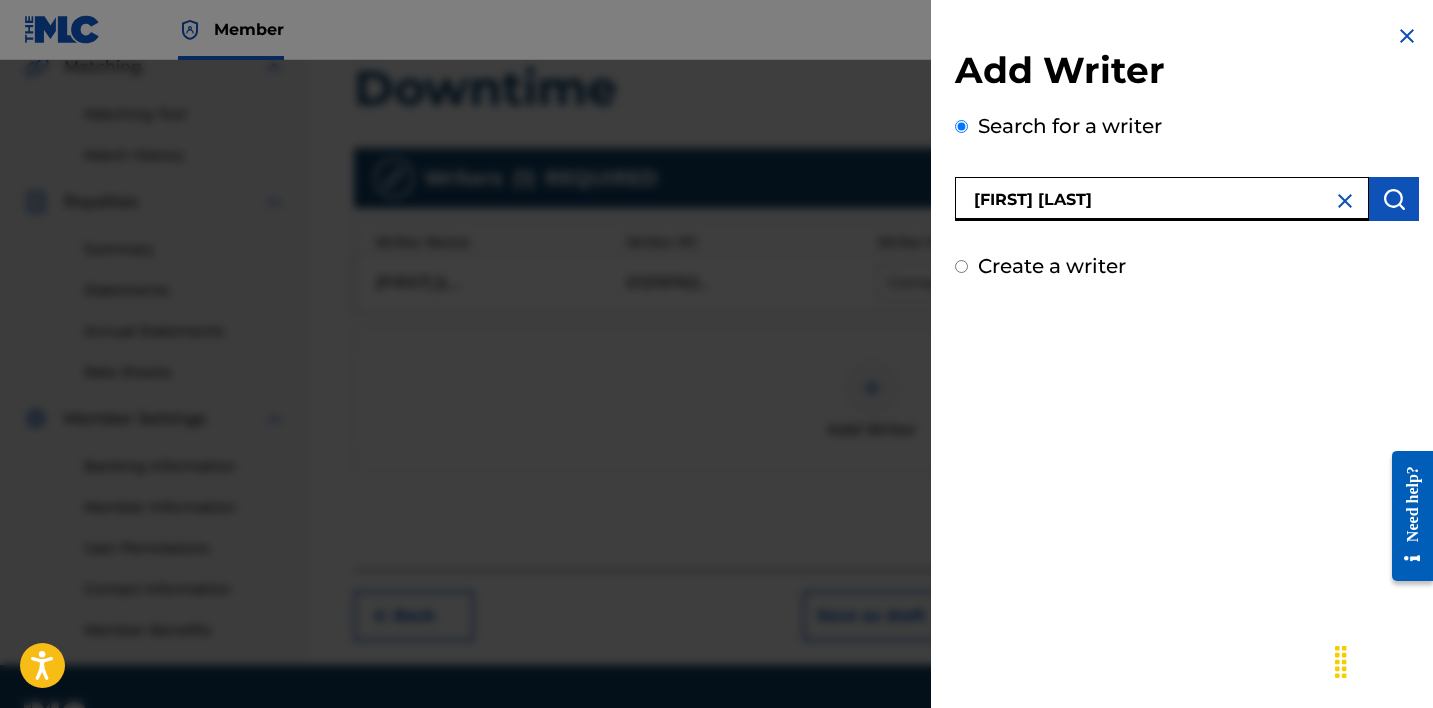 type on "[FIRST] [LAST]" 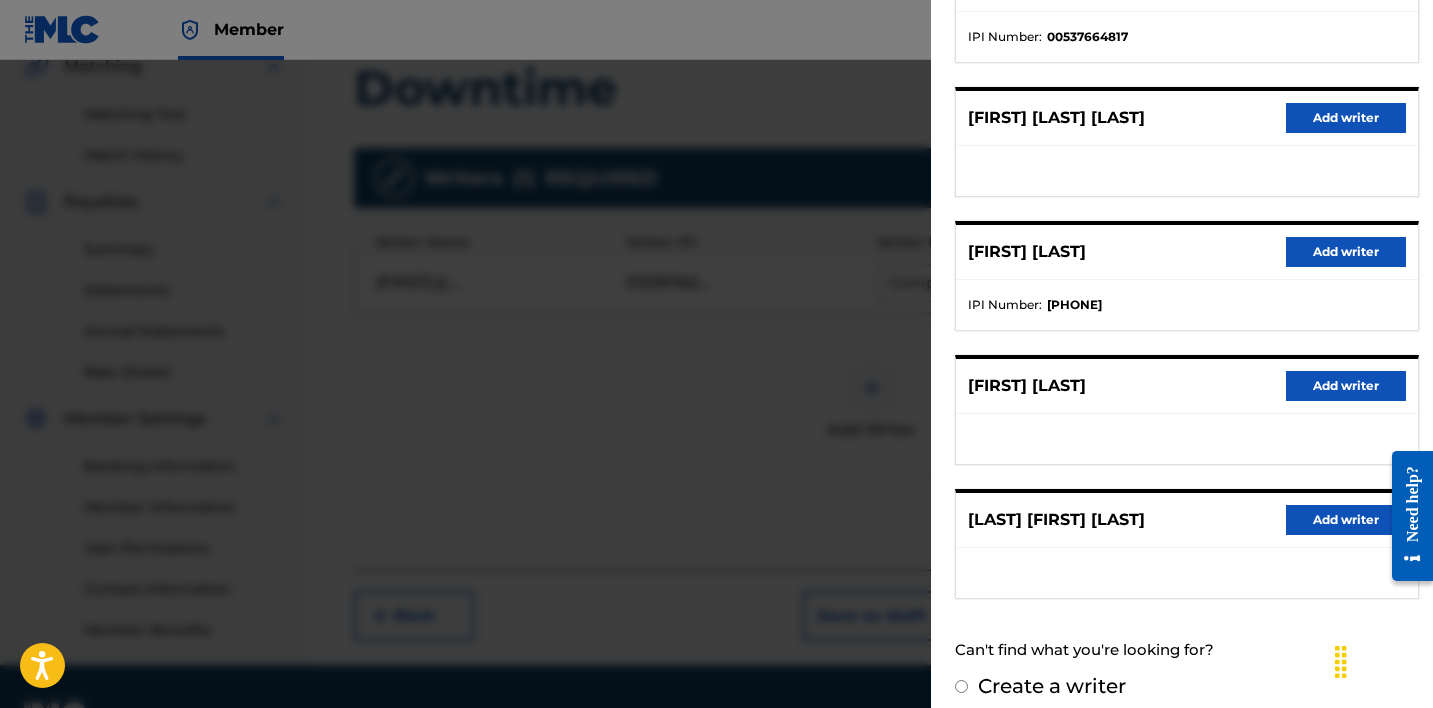 scroll, scrollTop: 325, scrollLeft: 0, axis: vertical 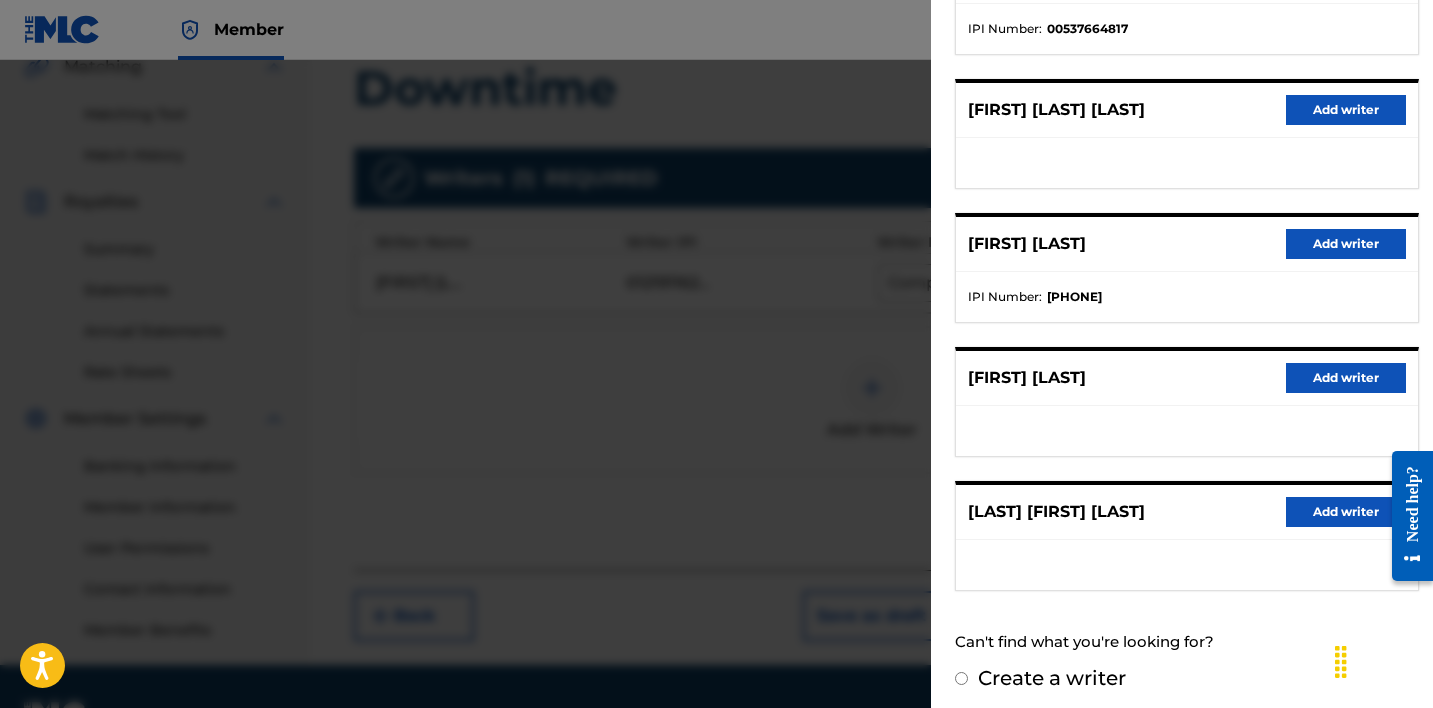 click on "Add writer" at bounding box center [1346, 244] 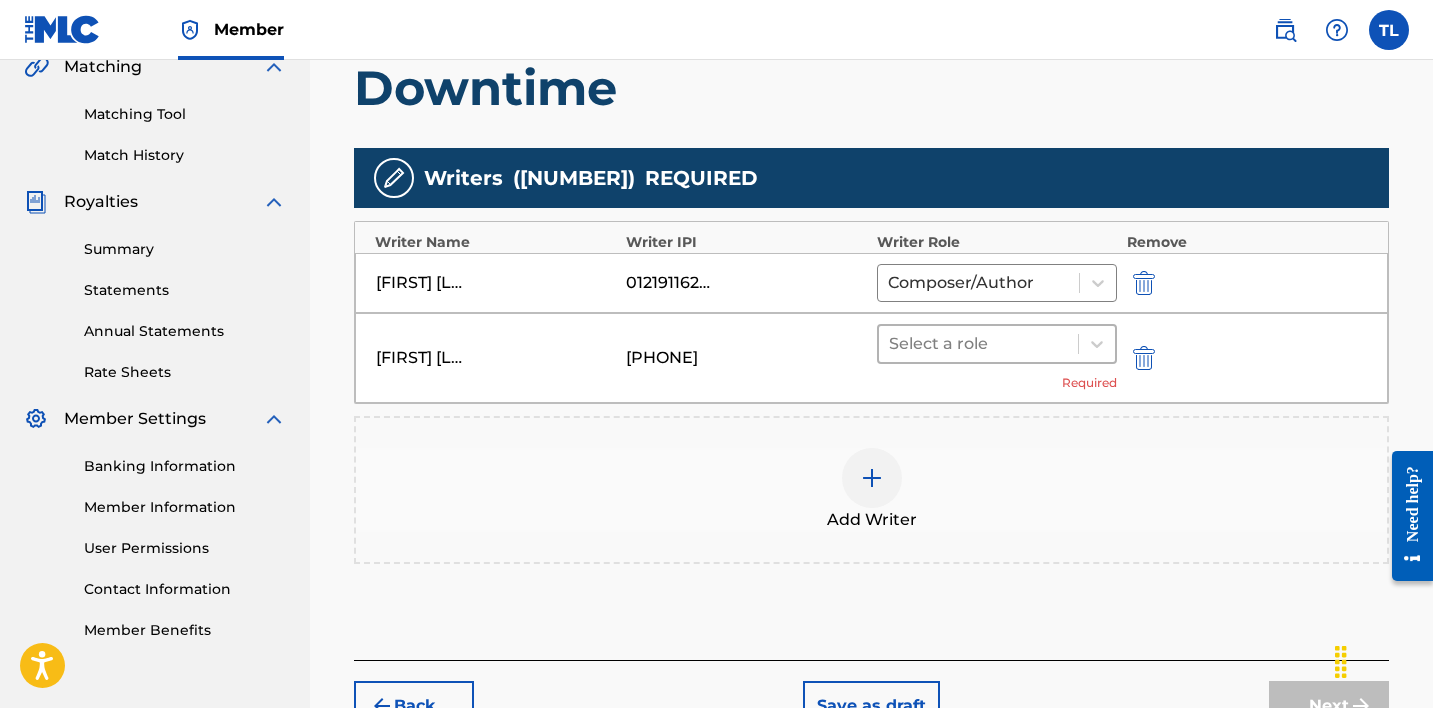 click at bounding box center [978, 344] 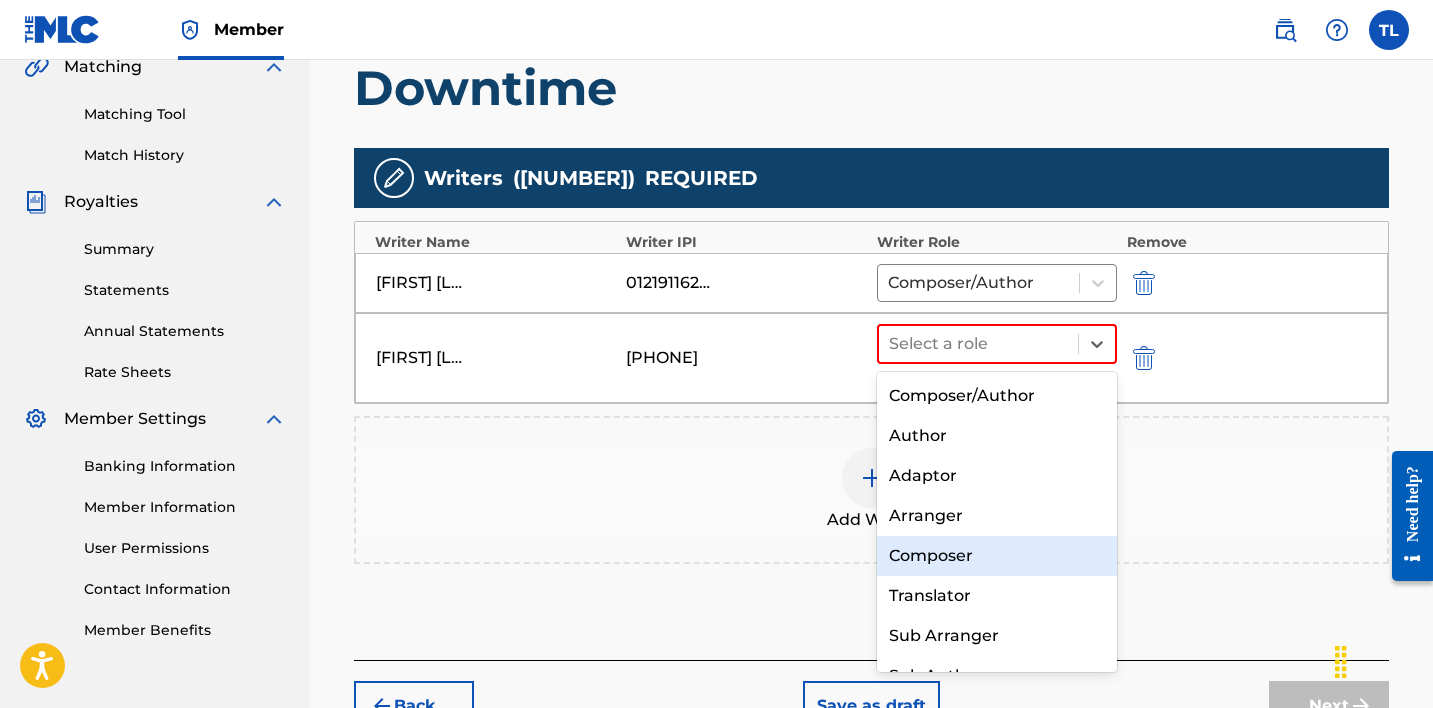click on "Composer" at bounding box center [997, 556] 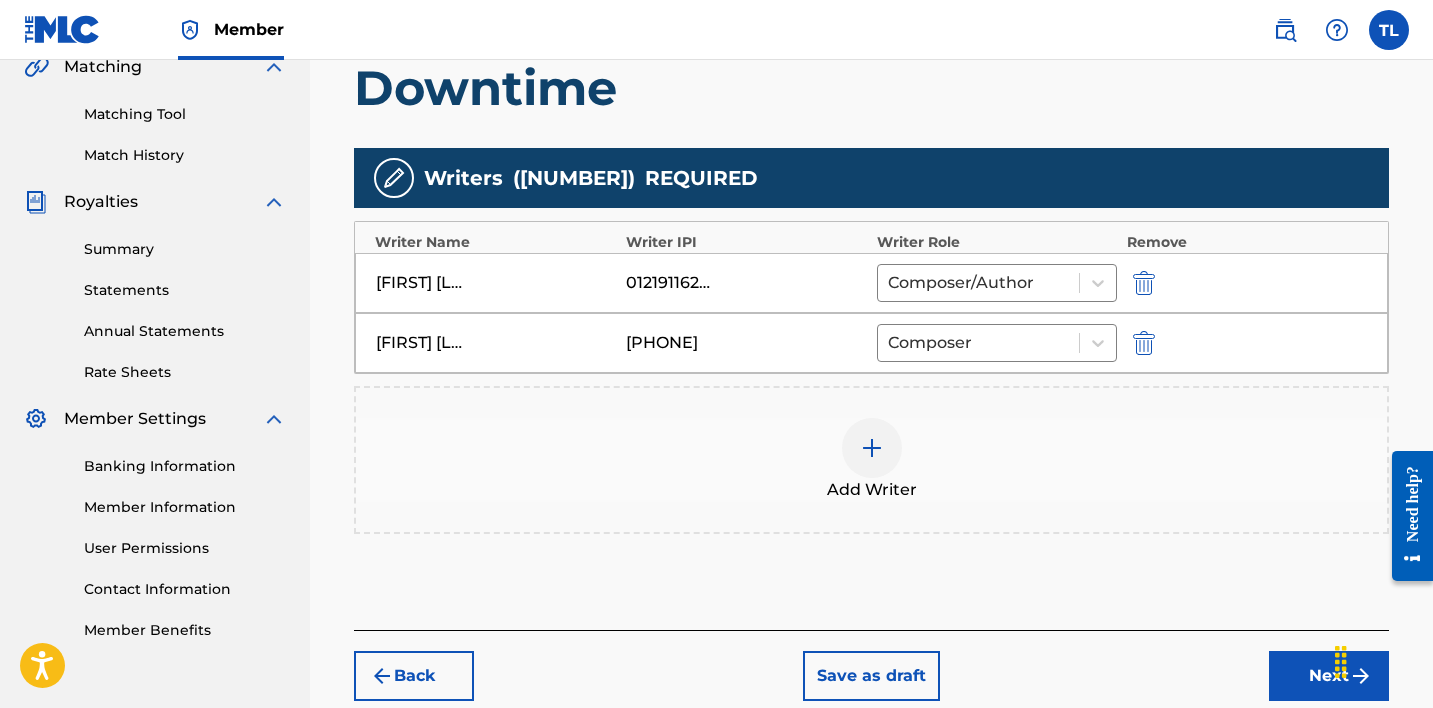 click on "Next" at bounding box center [1329, 676] 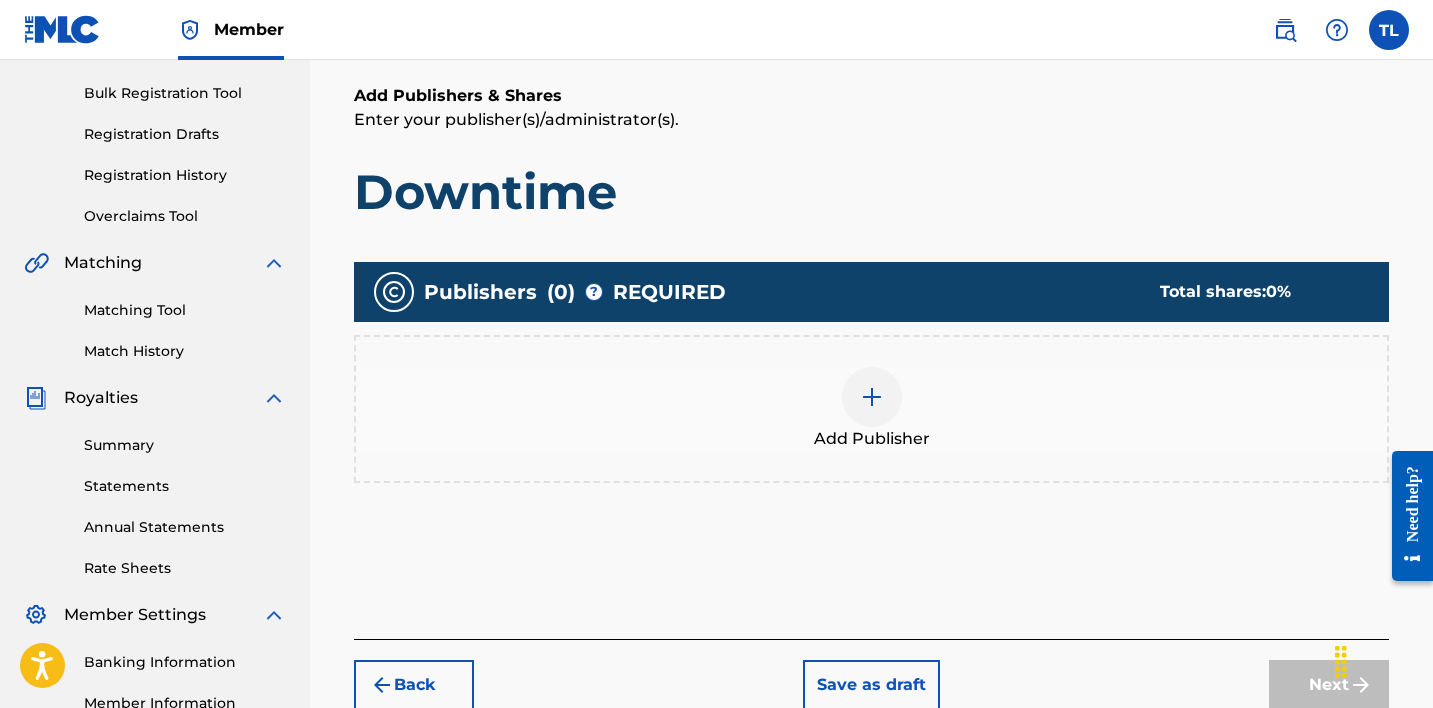 scroll, scrollTop: 288, scrollLeft: 0, axis: vertical 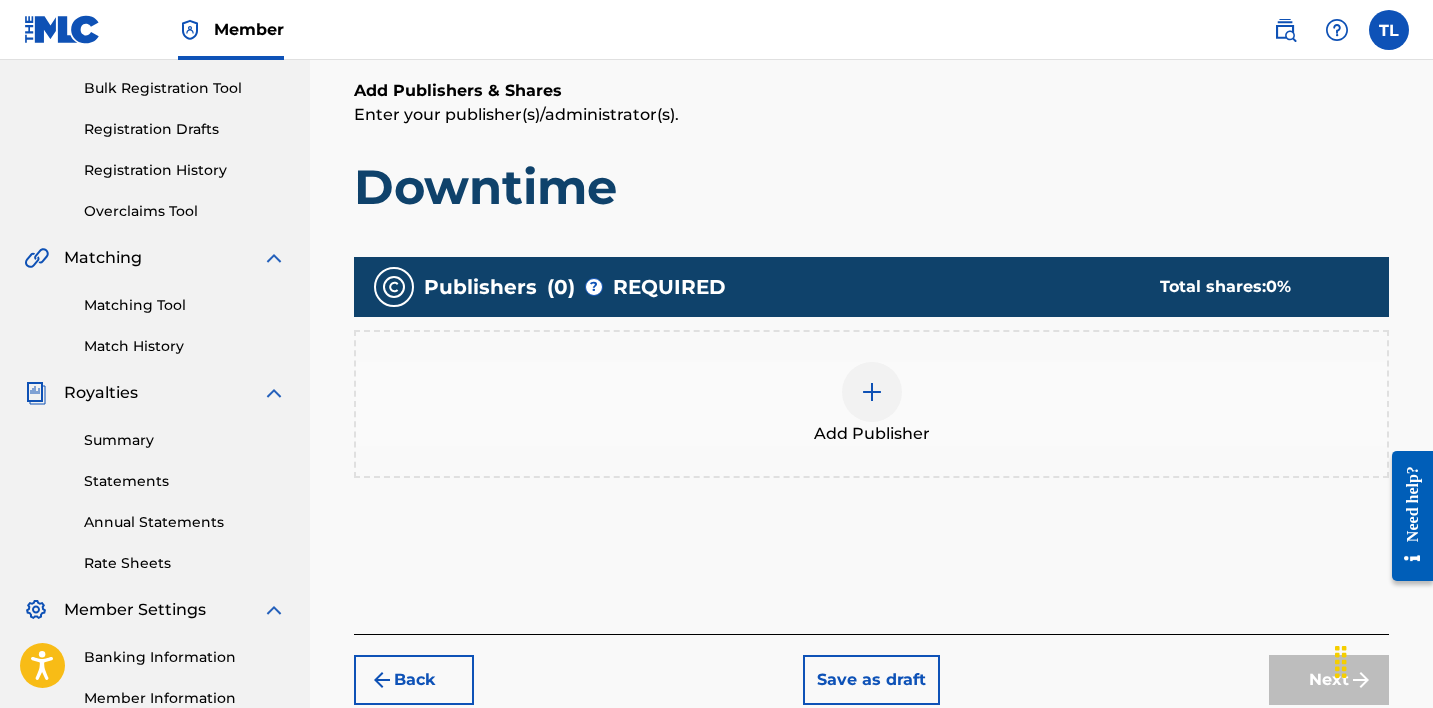 click at bounding box center [872, 392] 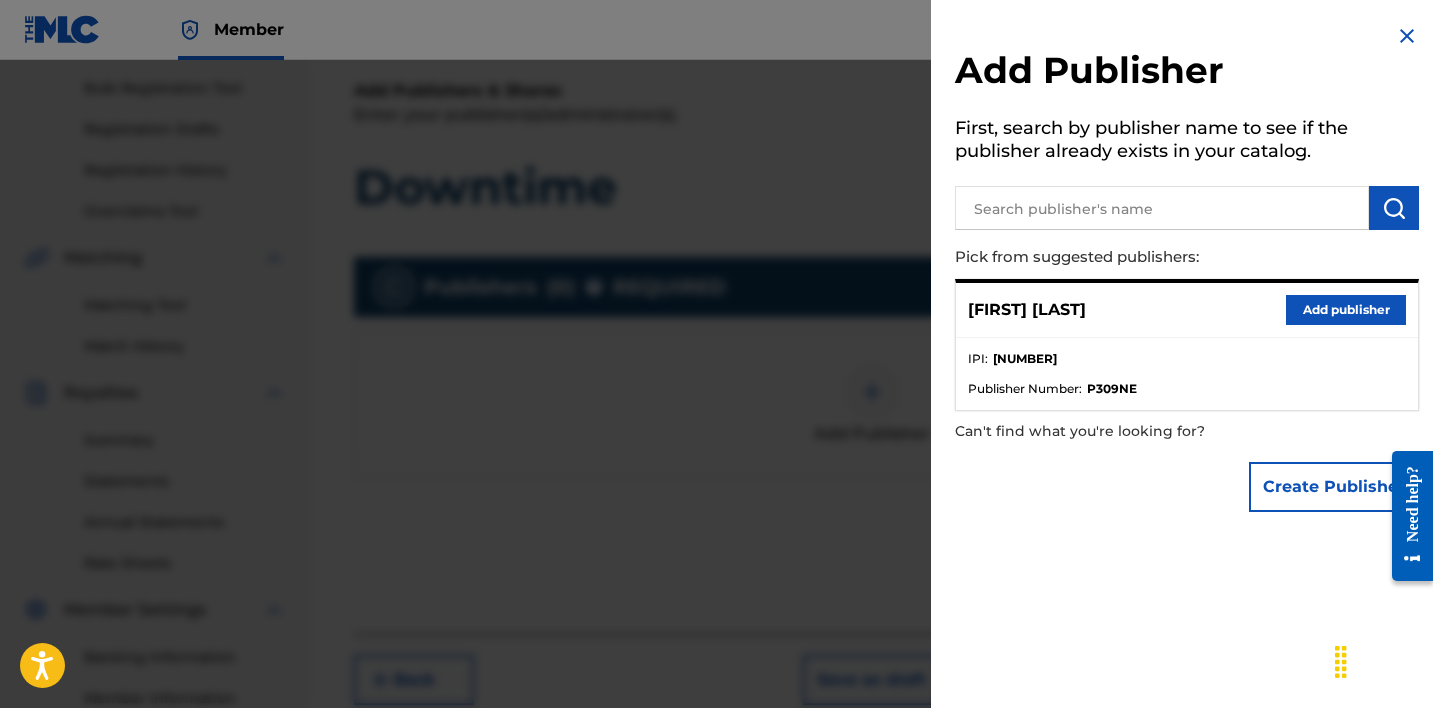 click at bounding box center (1162, 208) 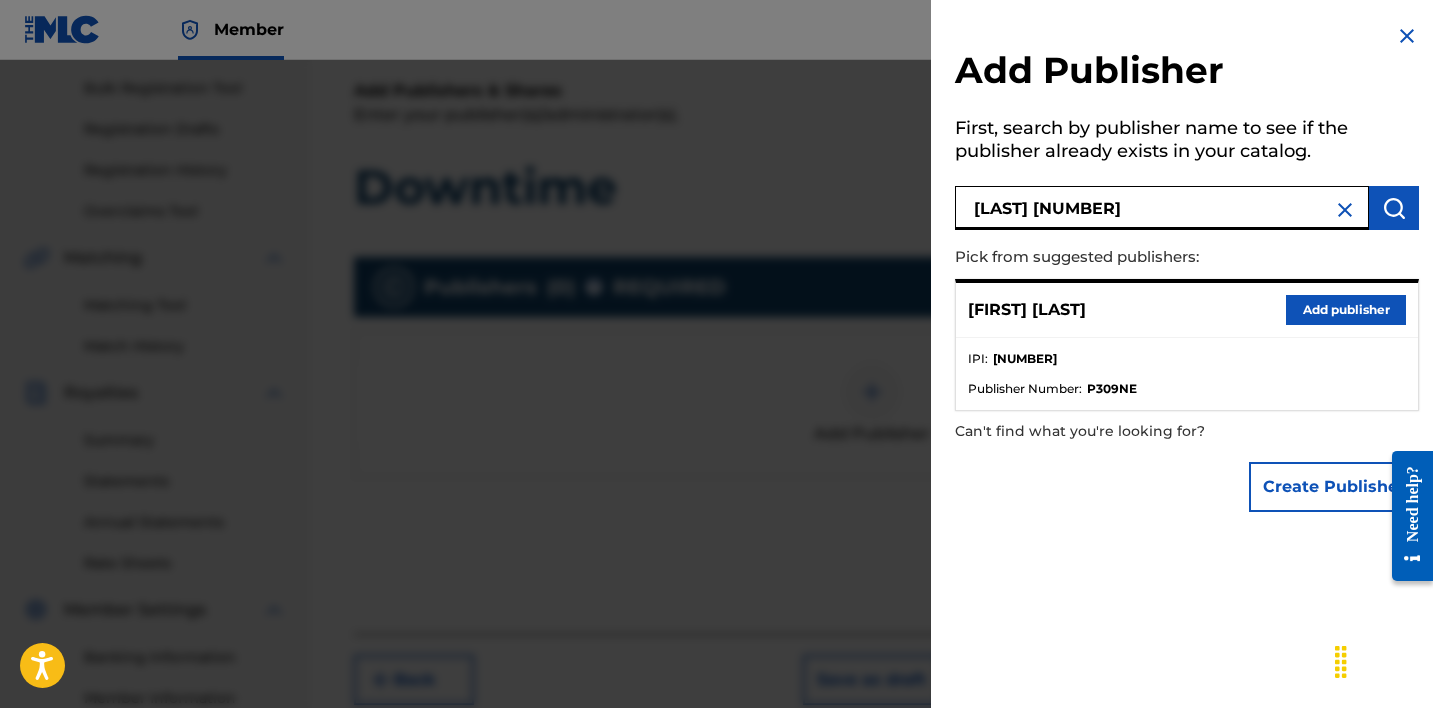 click at bounding box center (1394, 208) 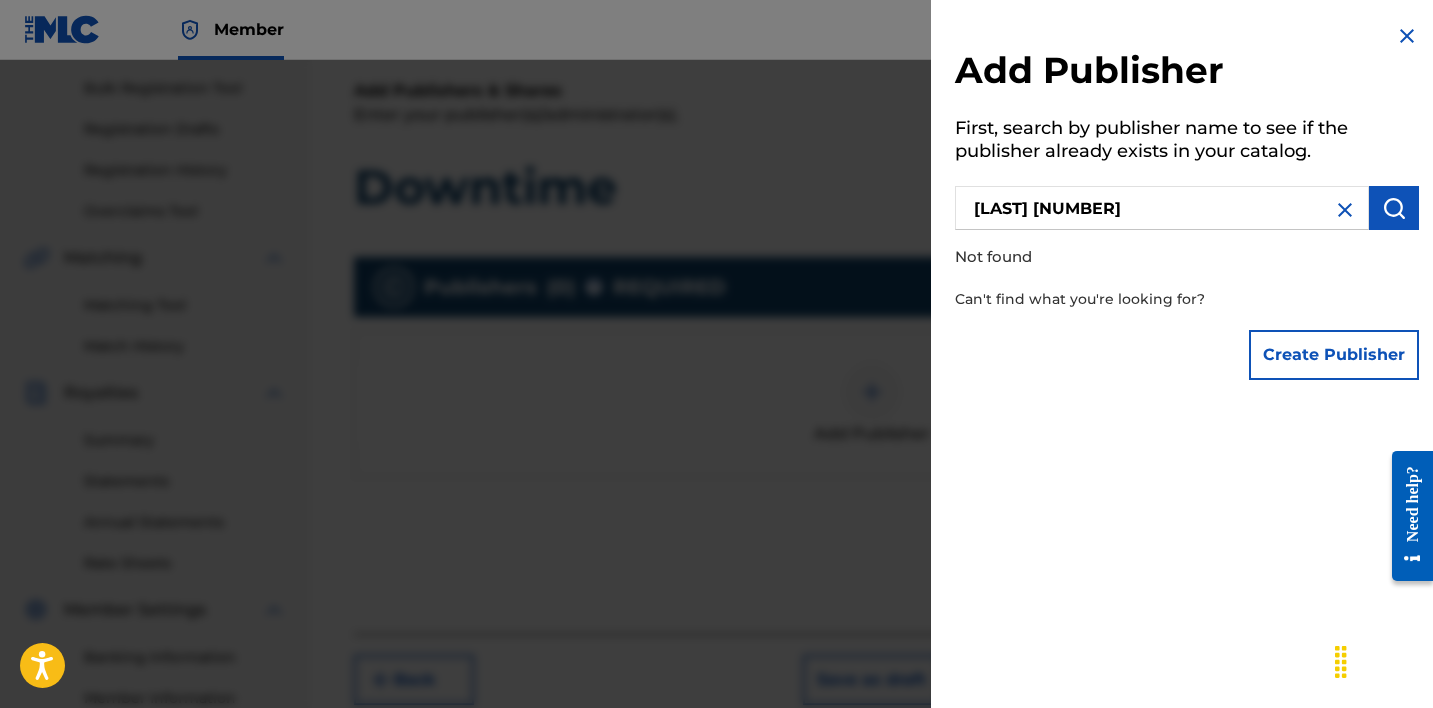 click on "[LAST] [NUMBER]" at bounding box center (1162, 208) 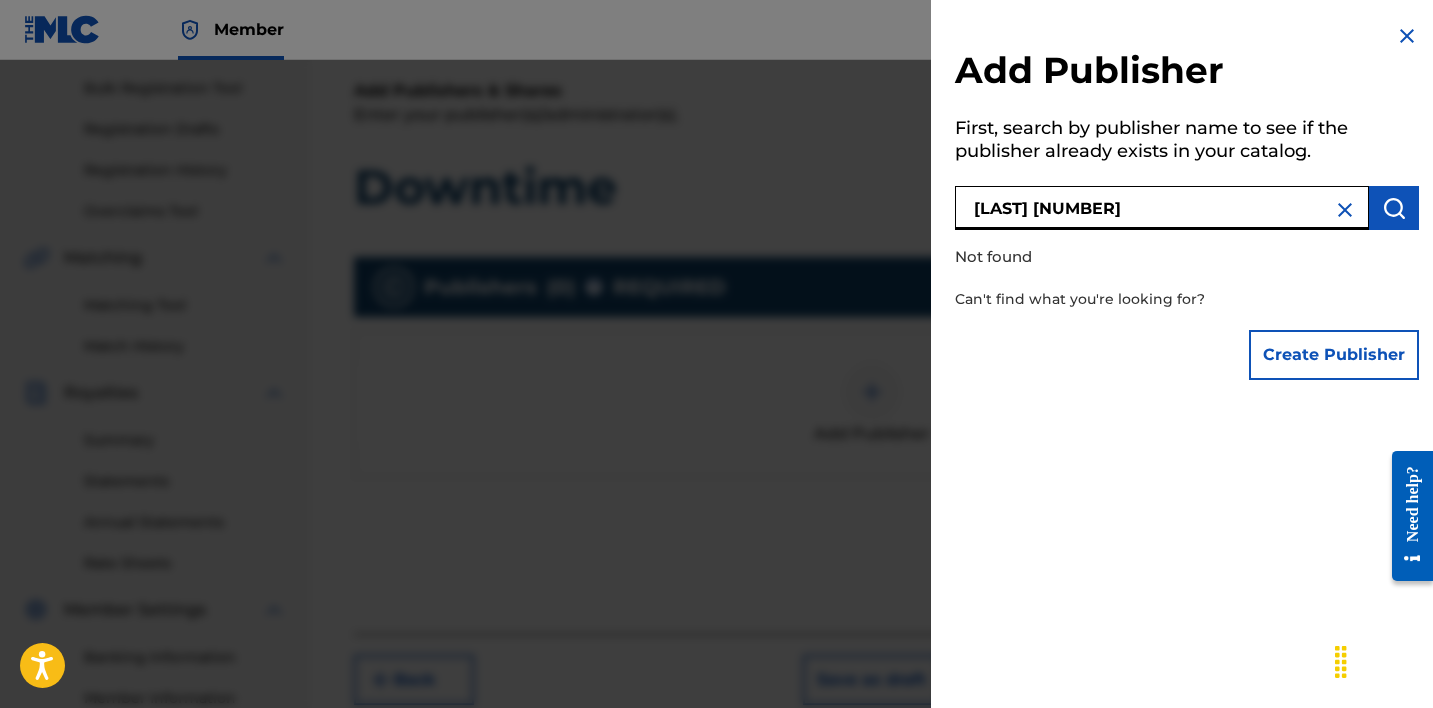 click on "[LAST] [NUMBER]" at bounding box center (1162, 208) 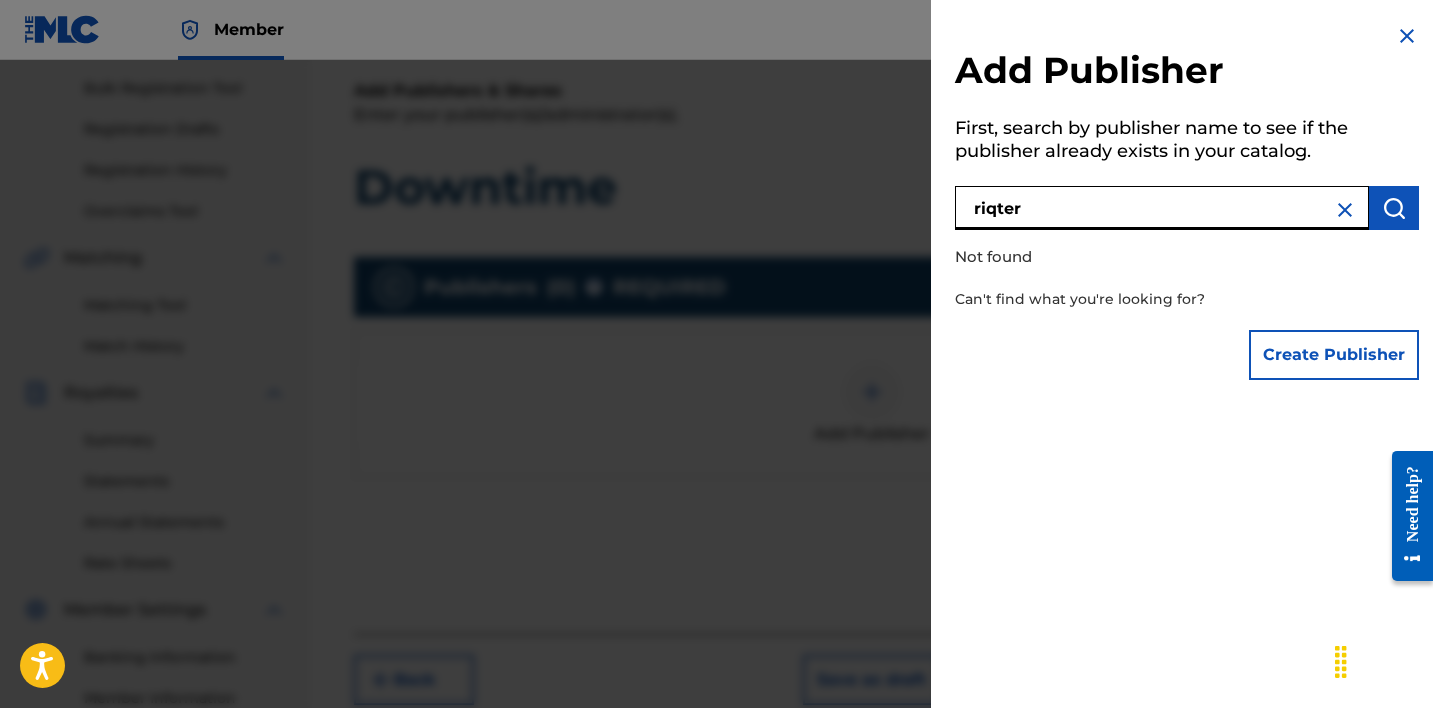 type on "riqter" 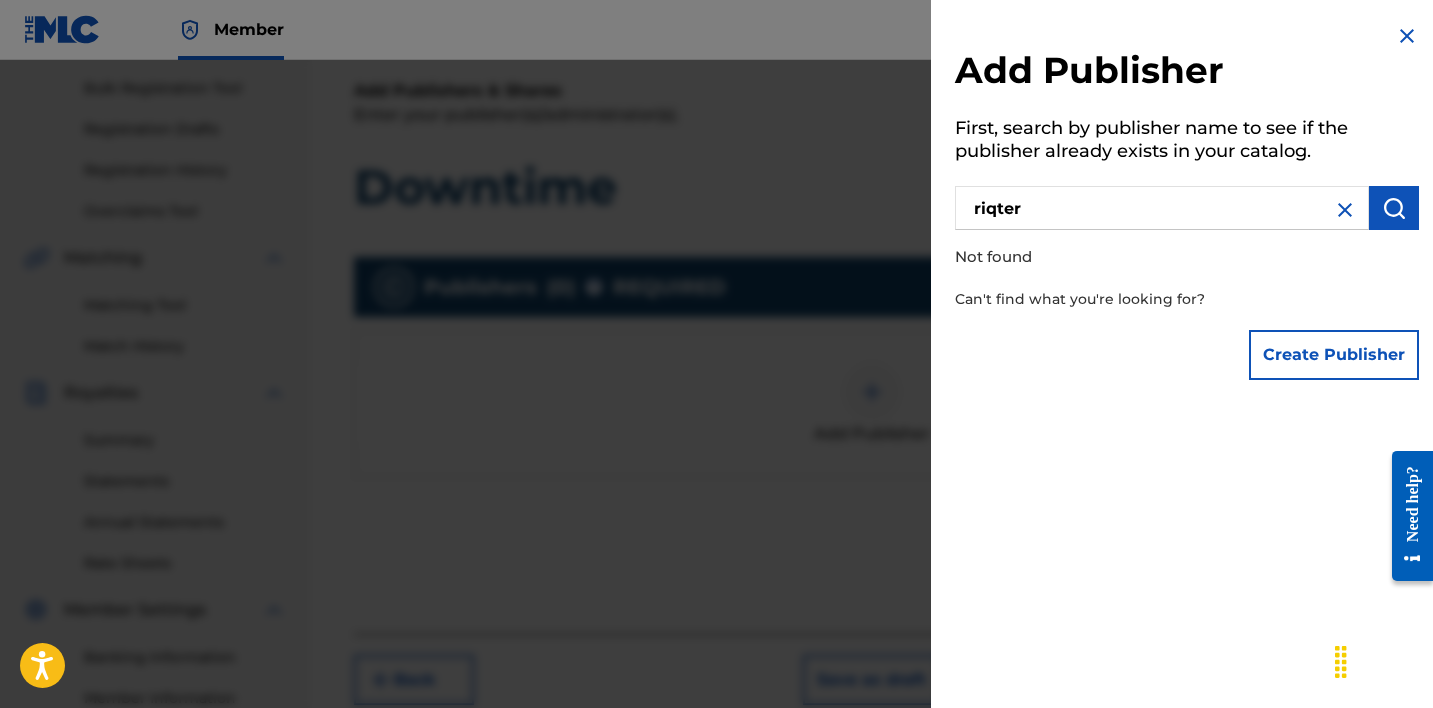 click at bounding box center [1345, 210] 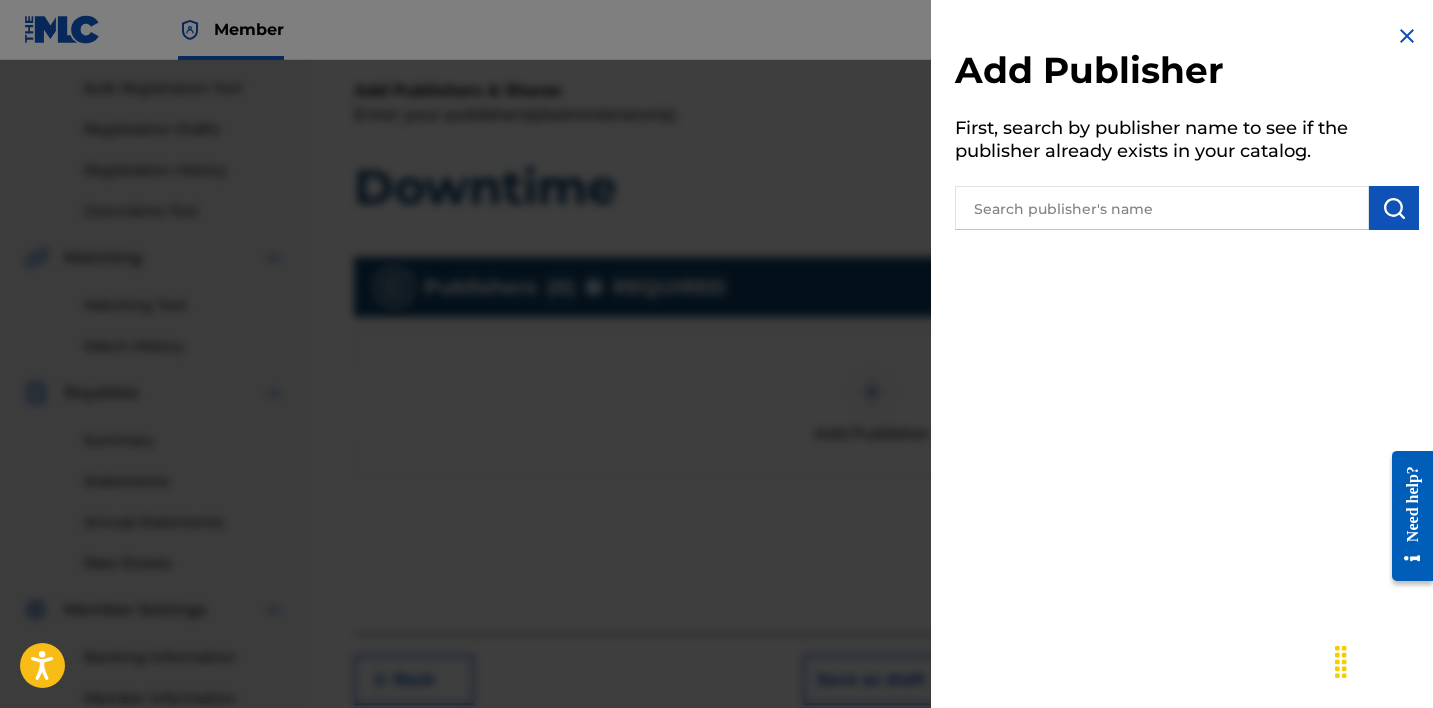 click at bounding box center [1162, 208] 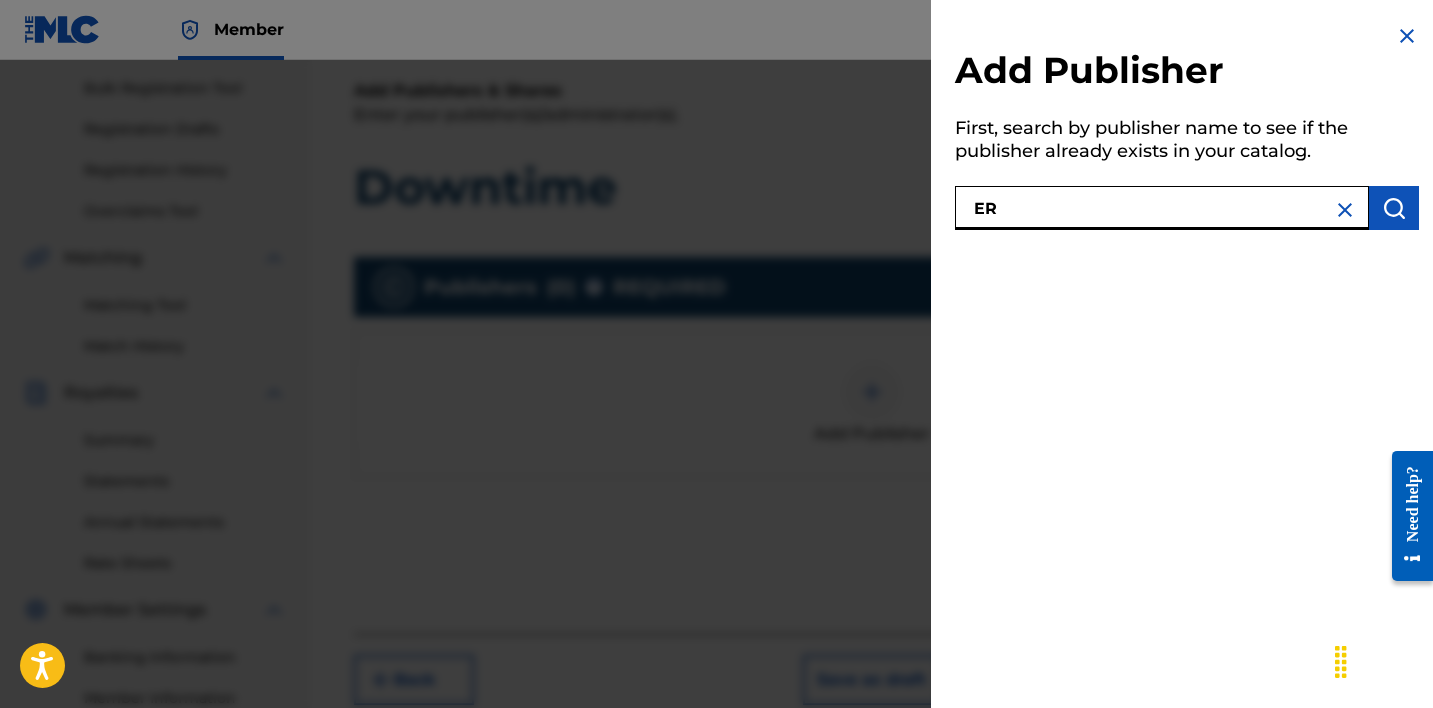 type on "E" 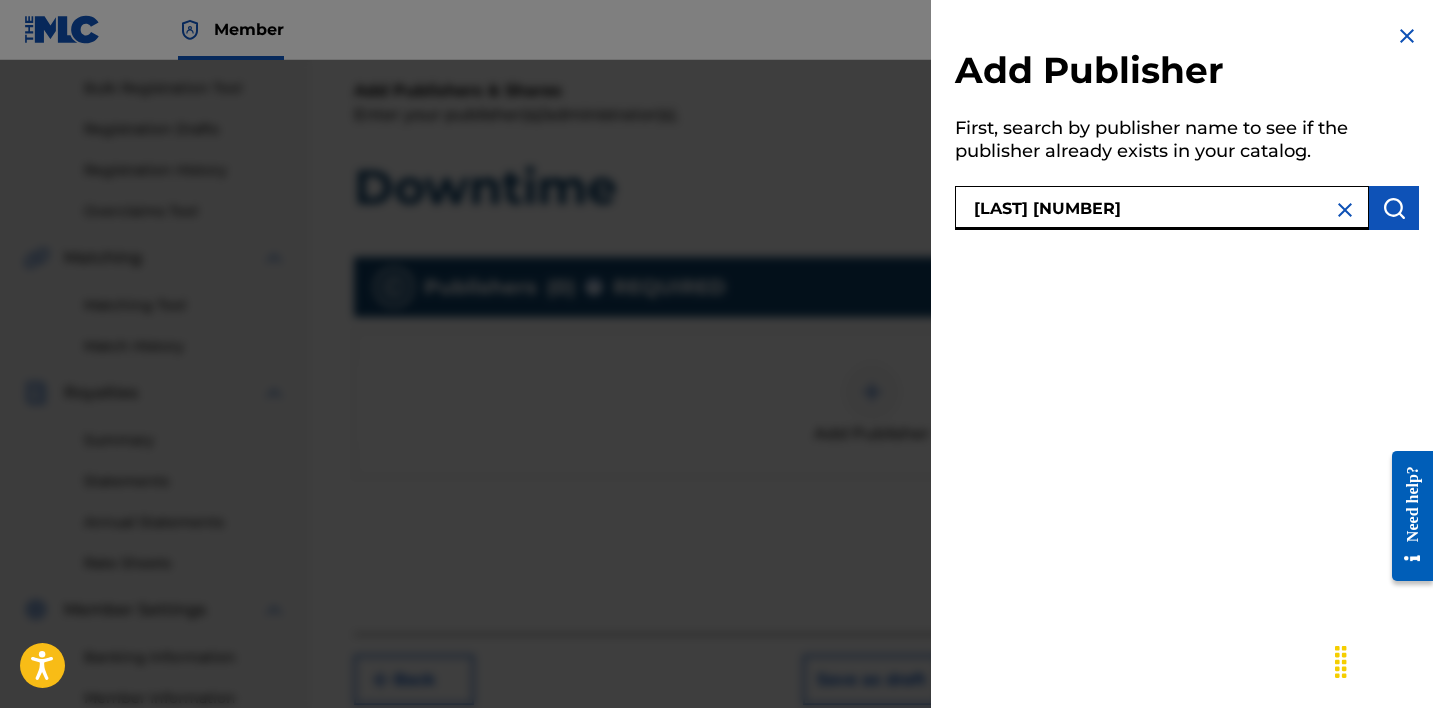 type on "[LAST] [NUMBER]" 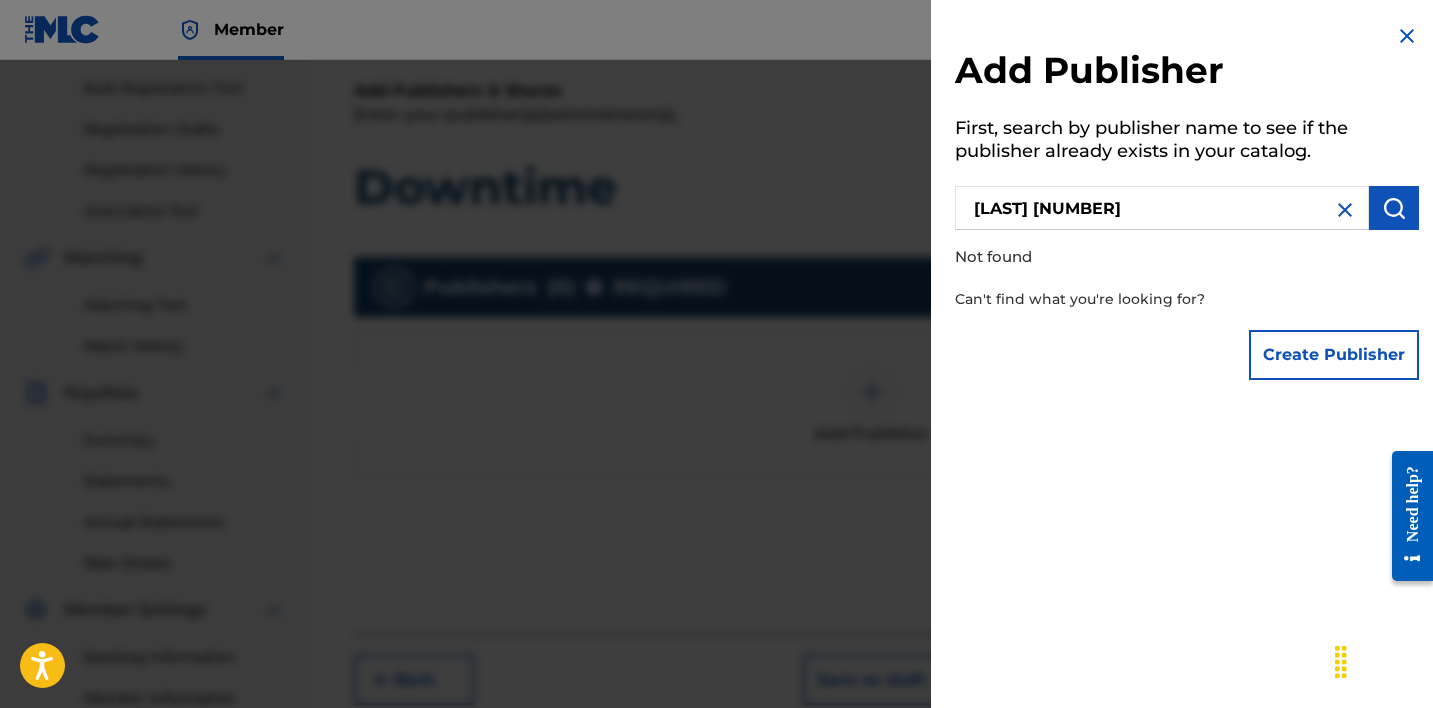 click on "Create Publisher" at bounding box center (1334, 355) 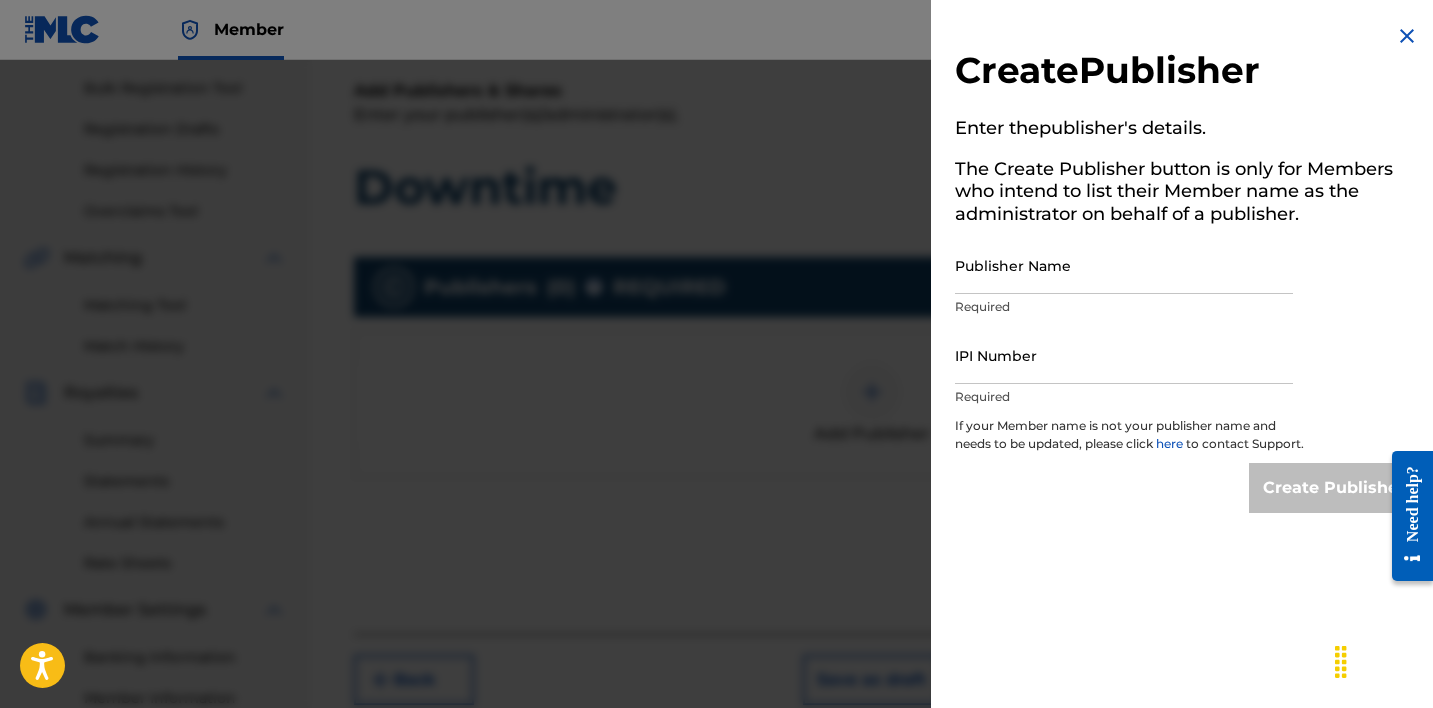 click on "Publisher Name" at bounding box center [1124, 265] 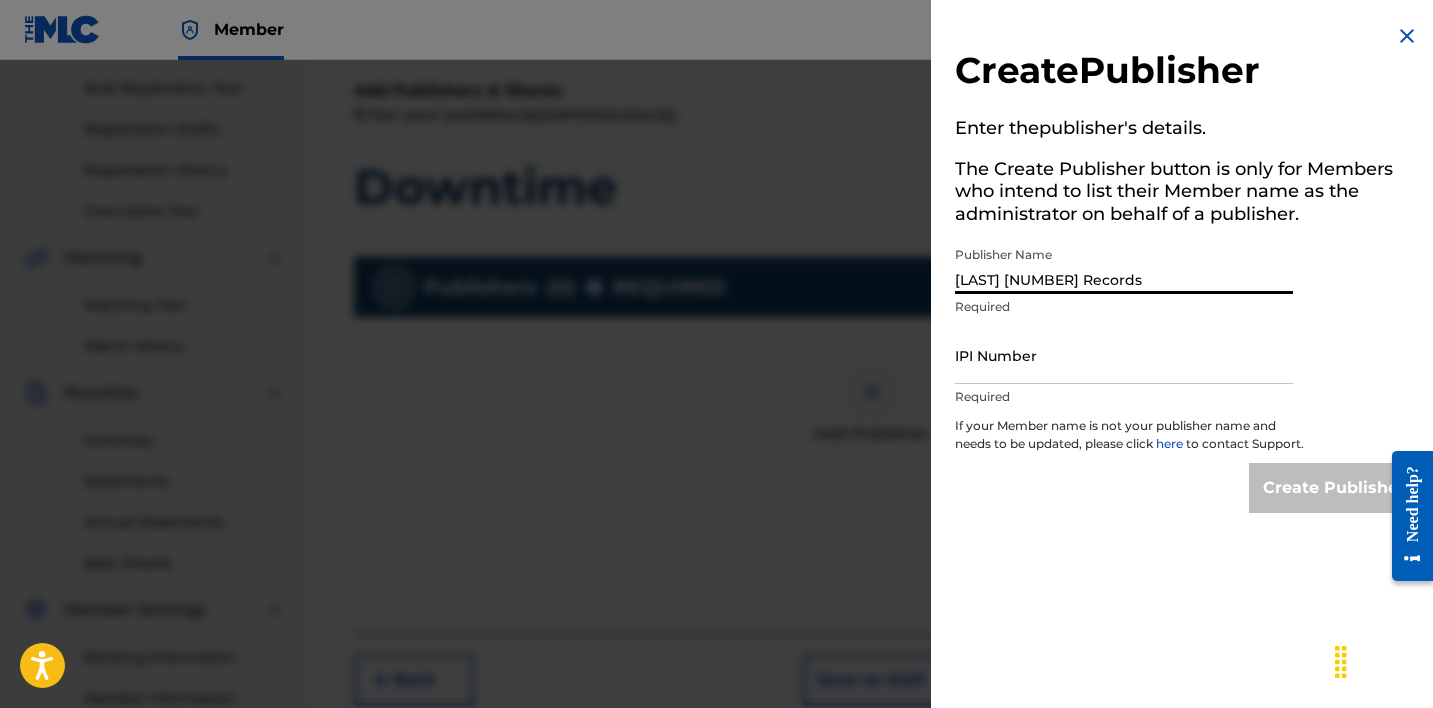 type on "[LAST] [NUMBER] Records" 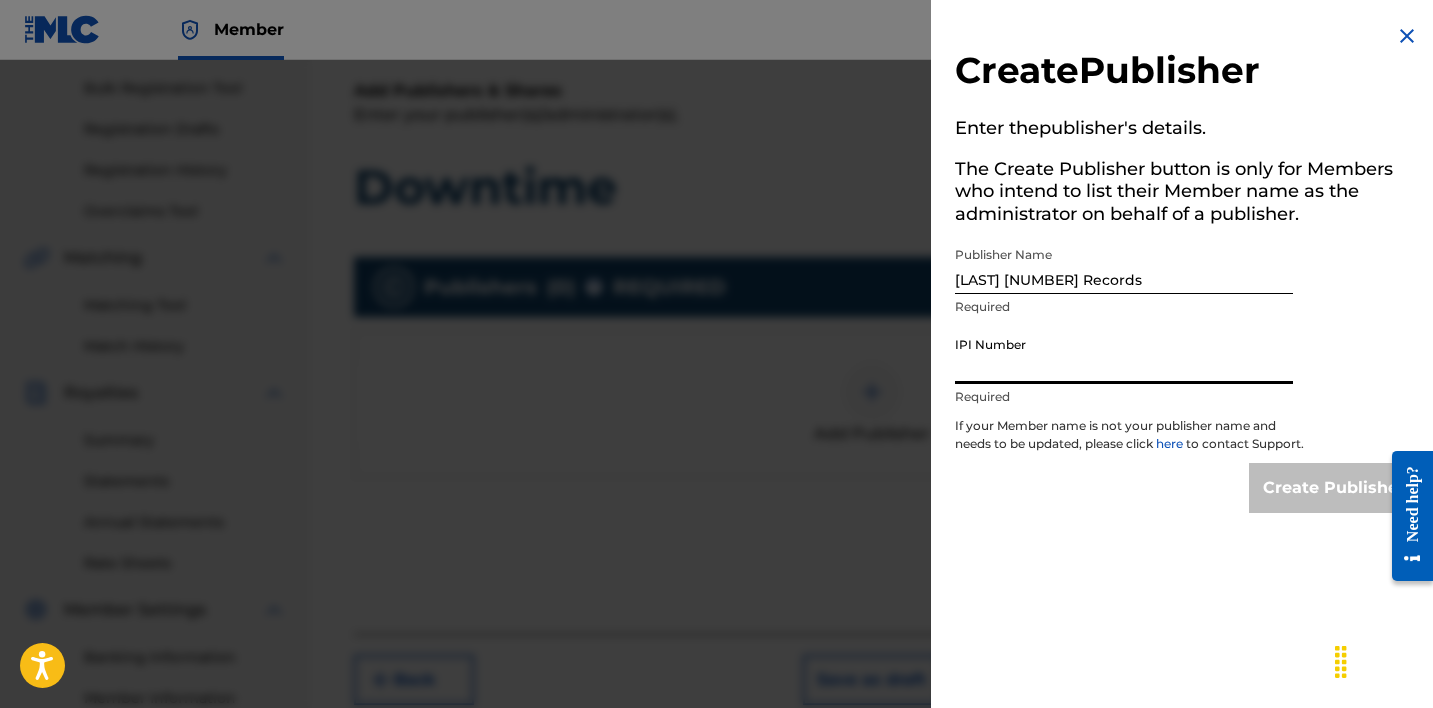 click on "IPI Number" at bounding box center (1124, 355) 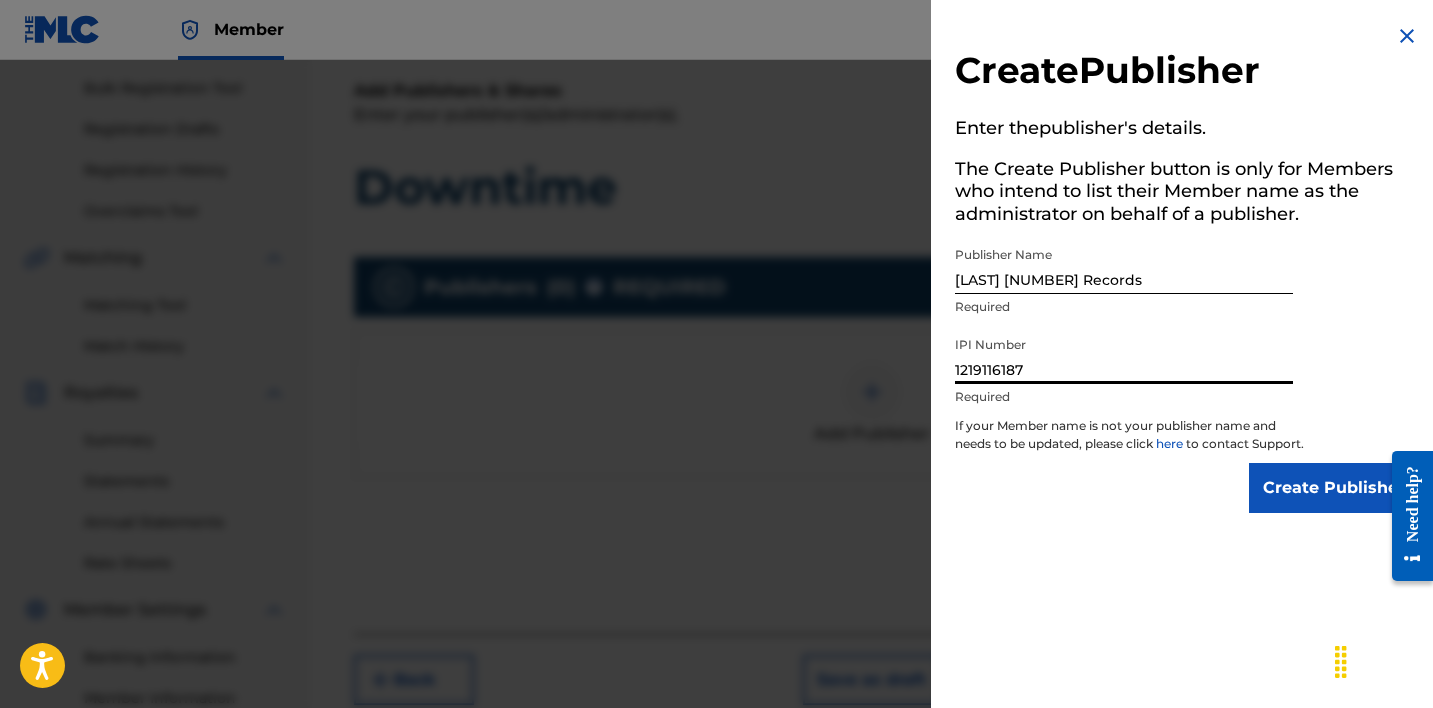 type on "1219116187" 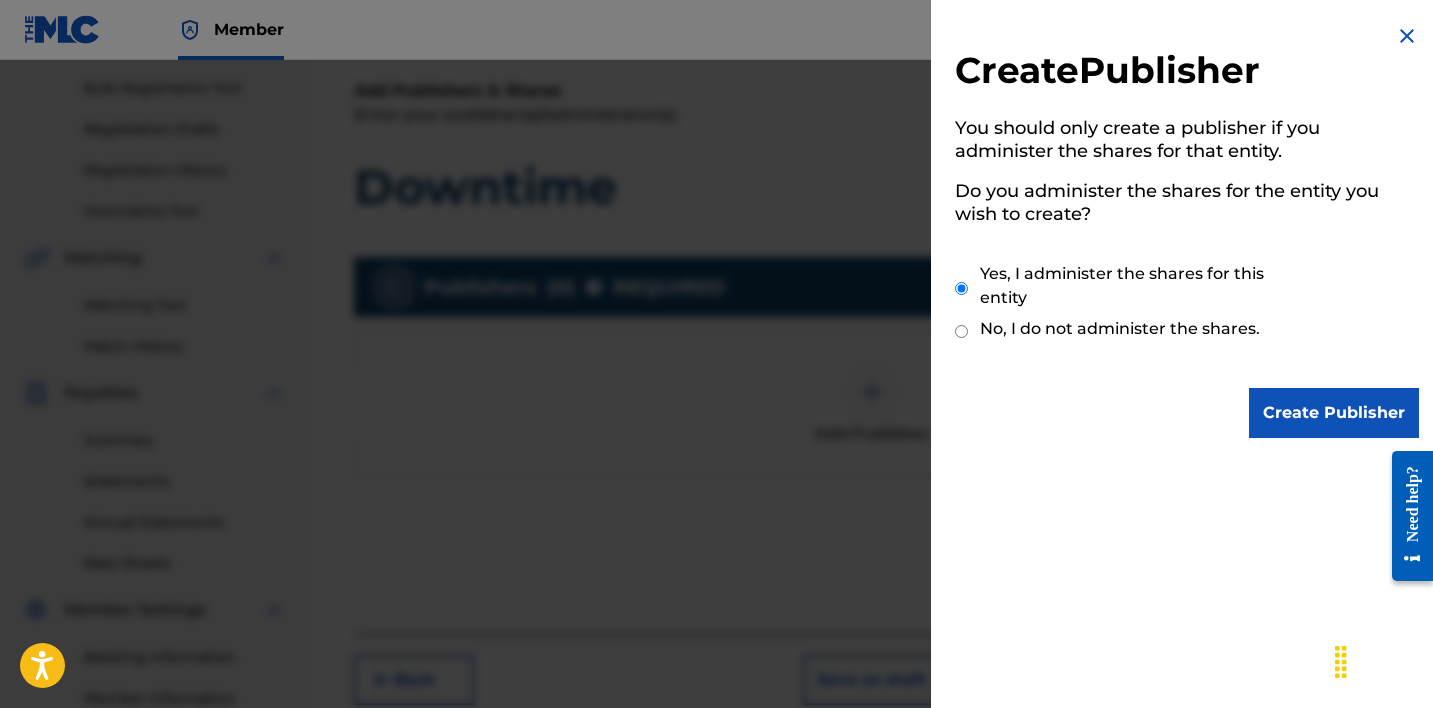 click on "Create Publisher" at bounding box center (1334, 413) 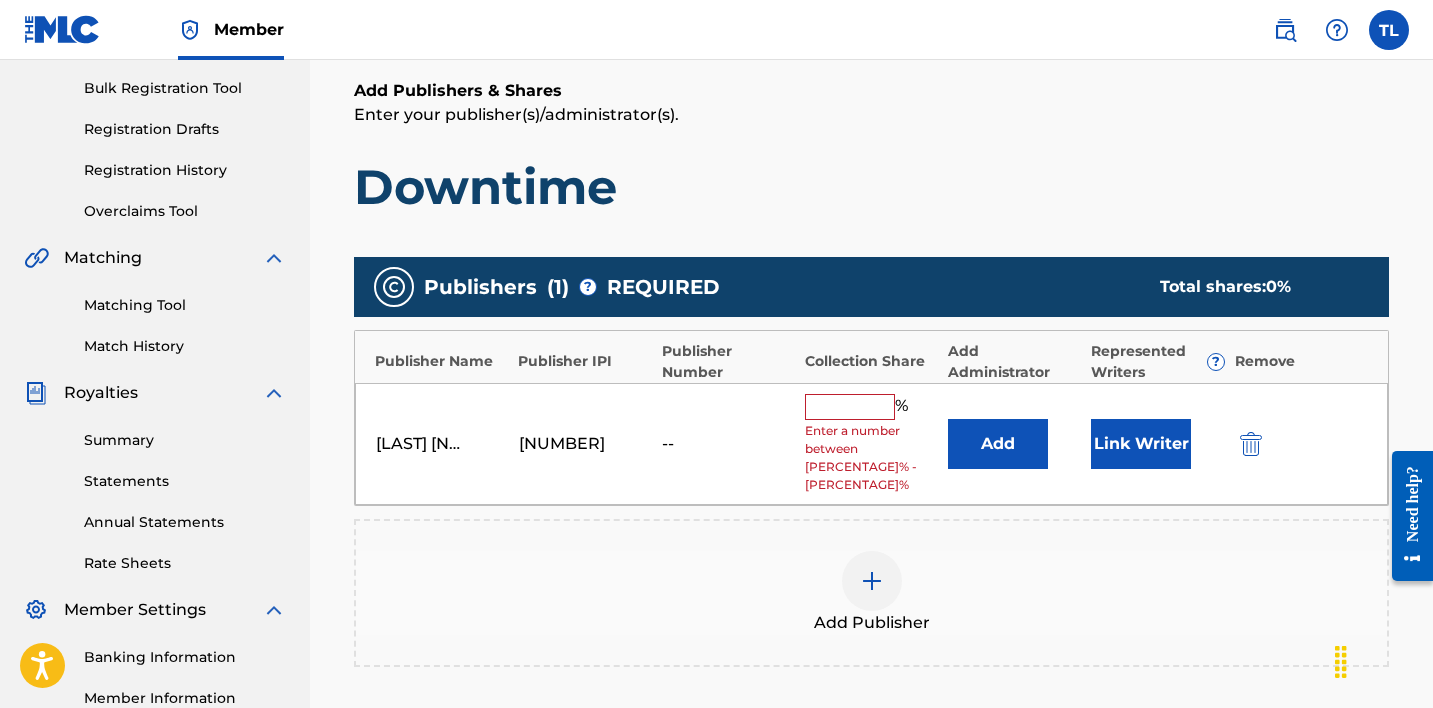 click at bounding box center (850, 407) 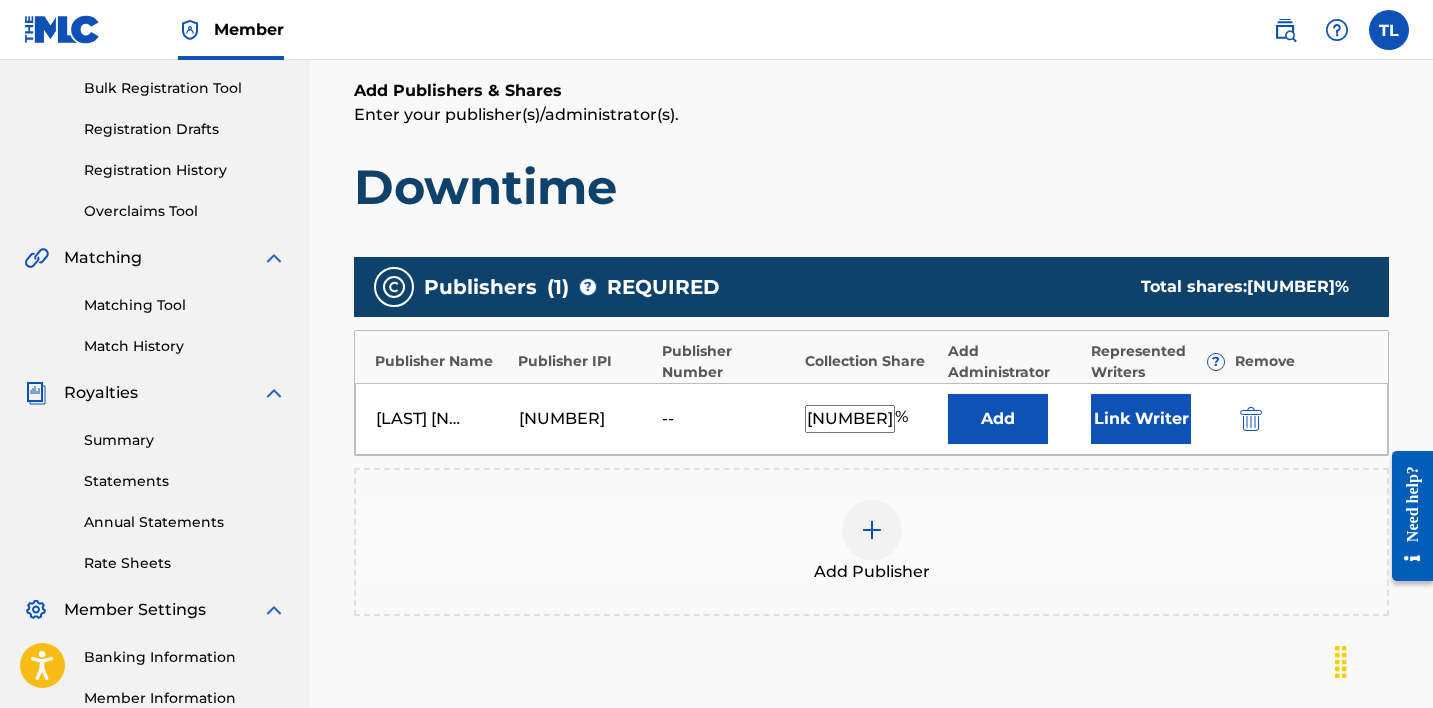 type on "5" 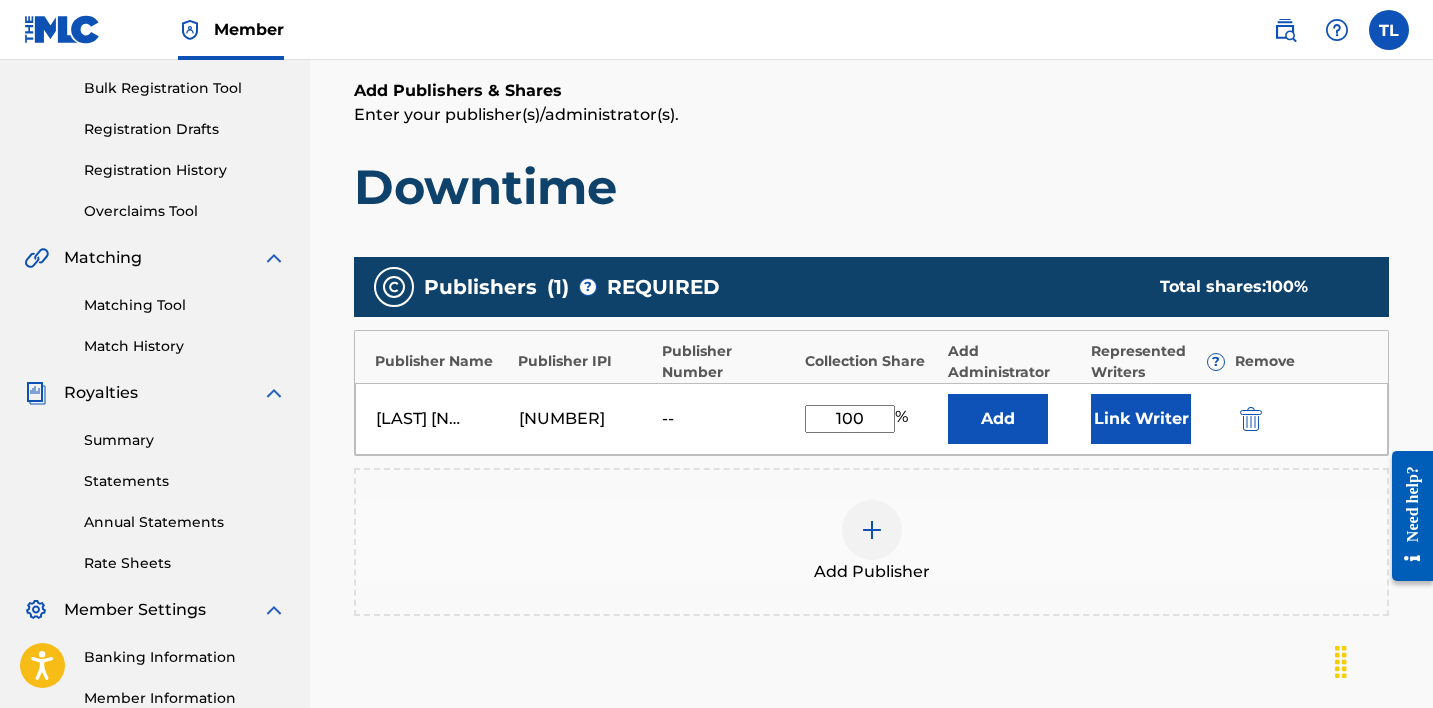 type on "100" 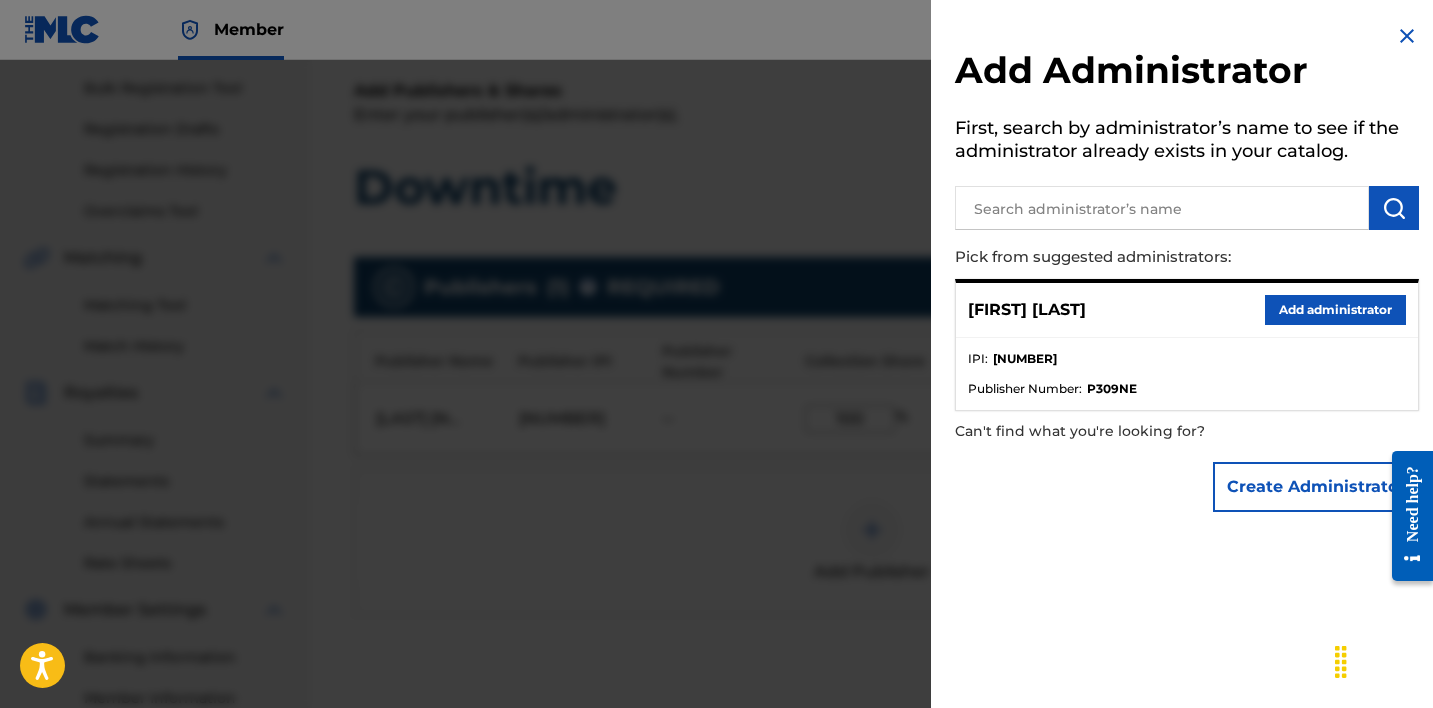 click on "Add administrator" at bounding box center [1335, 310] 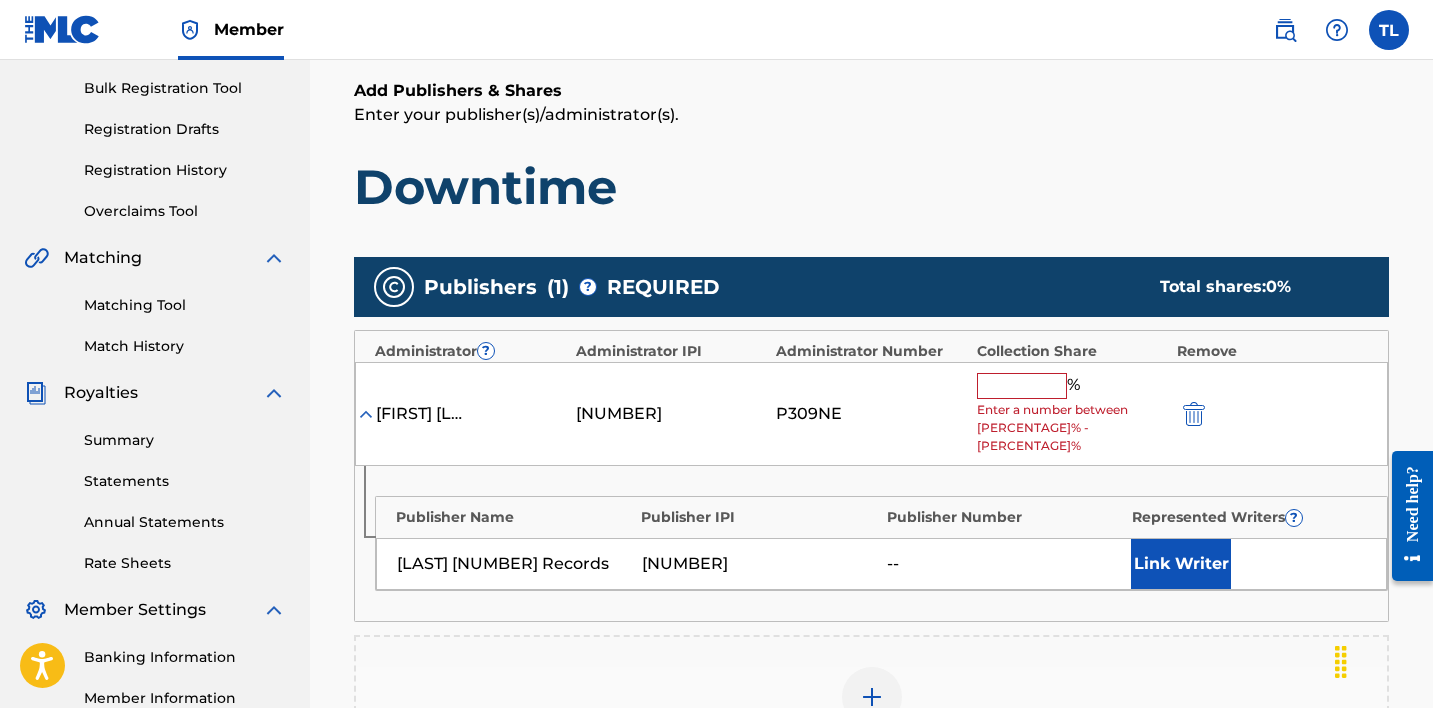 click at bounding box center (1022, 386) 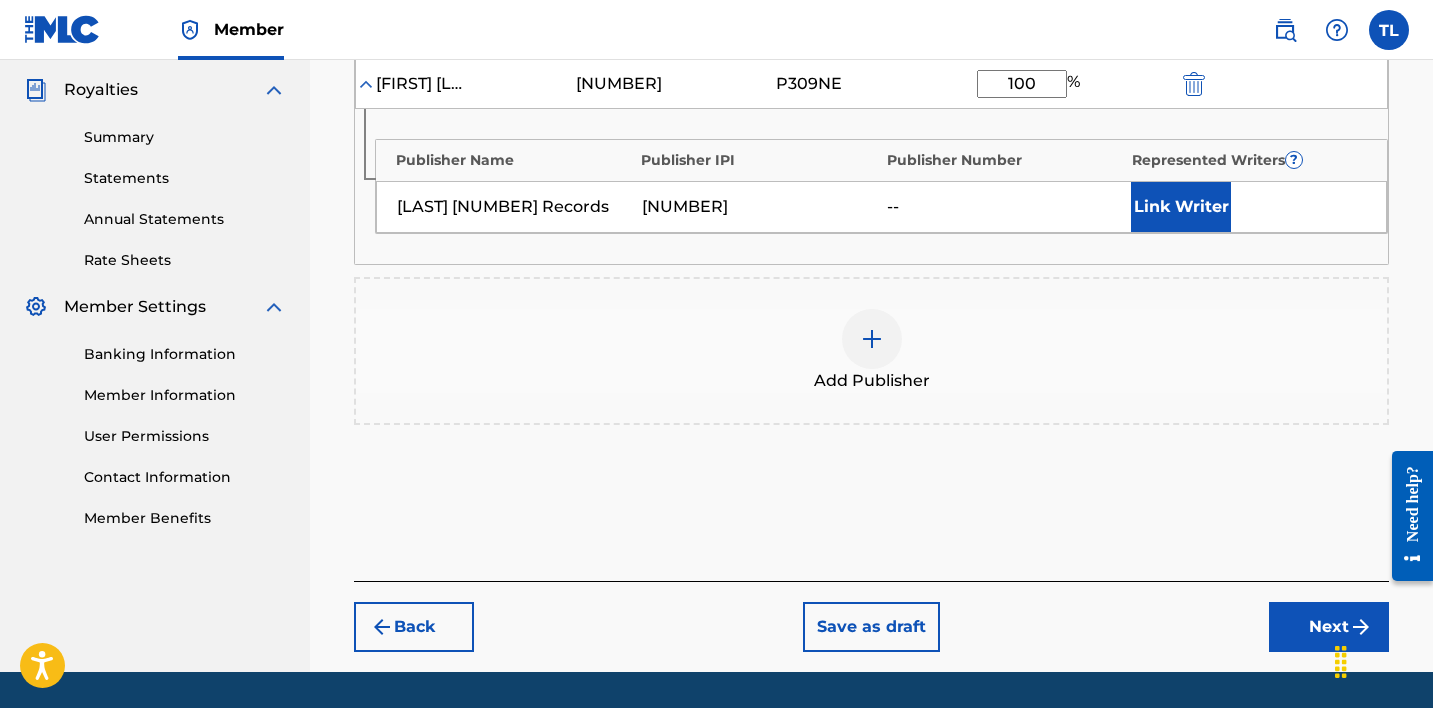 type on "100" 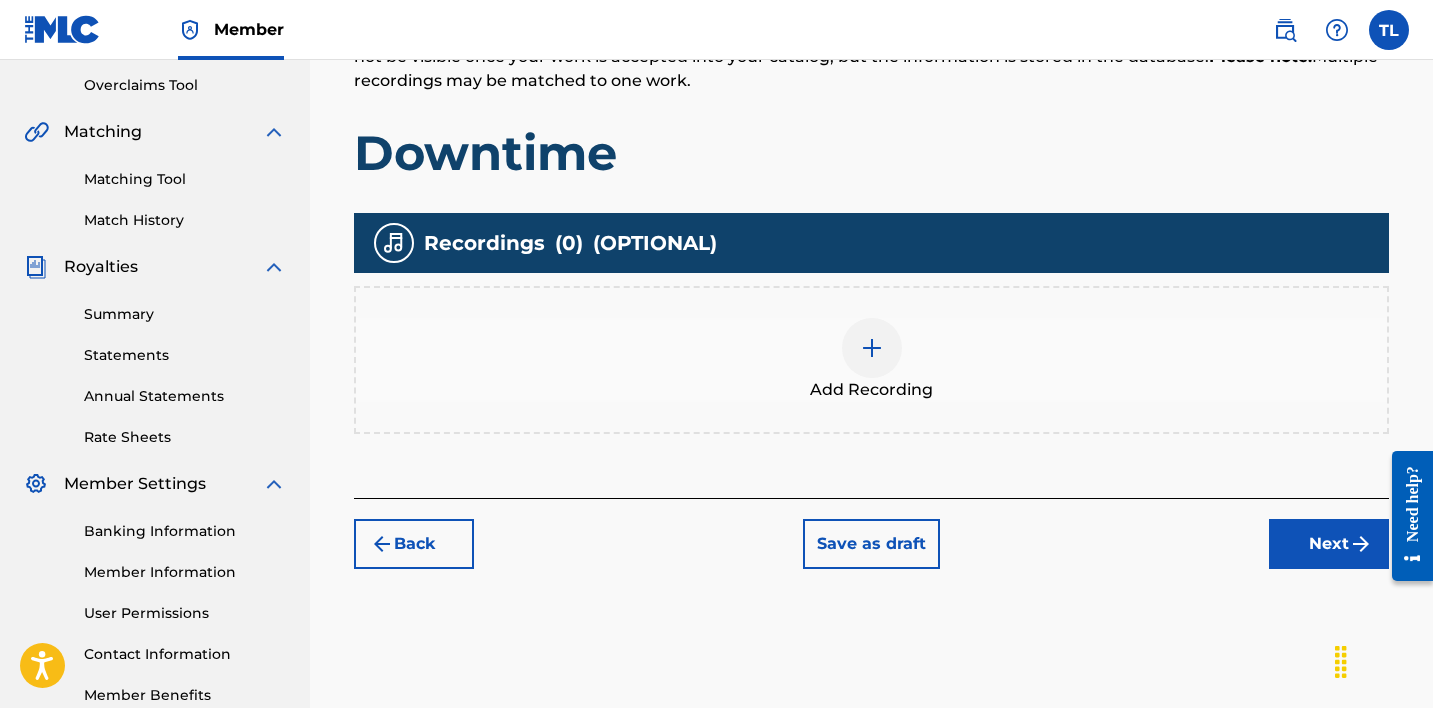 scroll, scrollTop: 413, scrollLeft: 0, axis: vertical 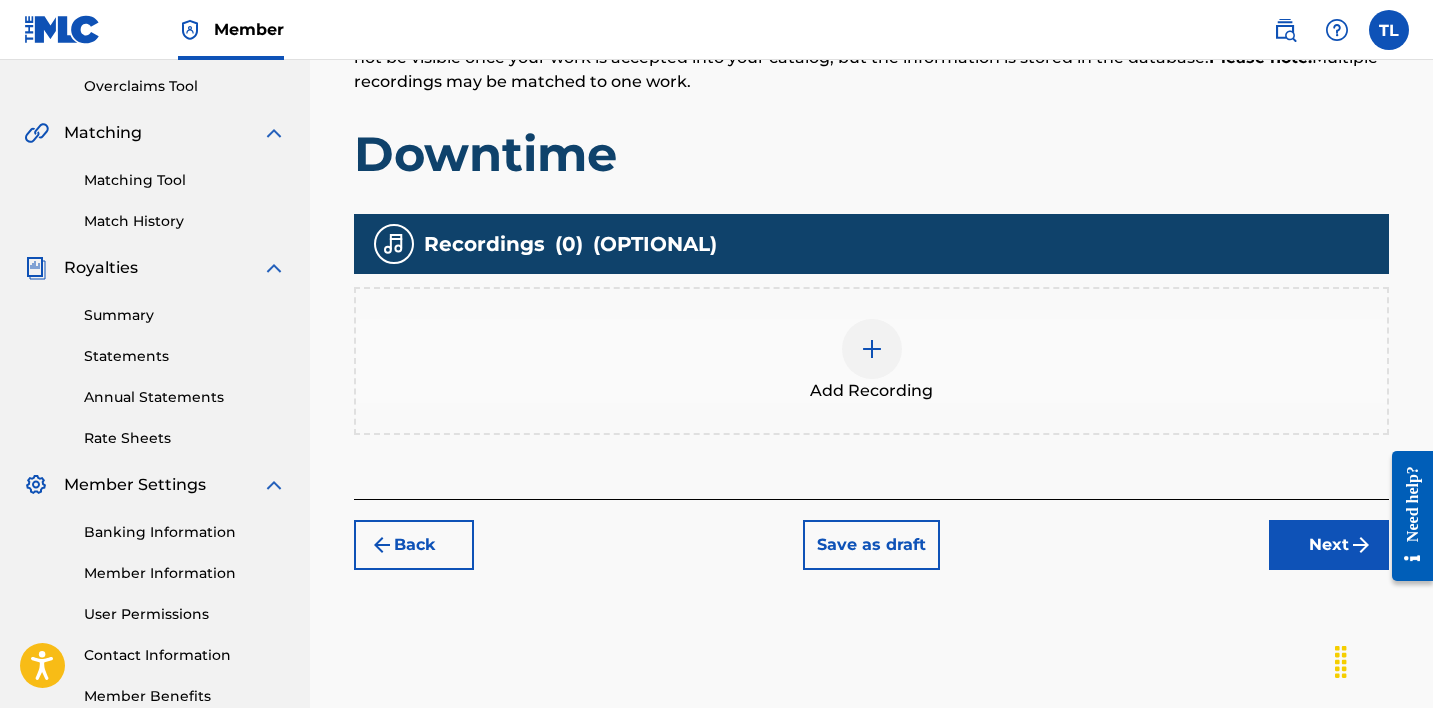 click at bounding box center [872, 349] 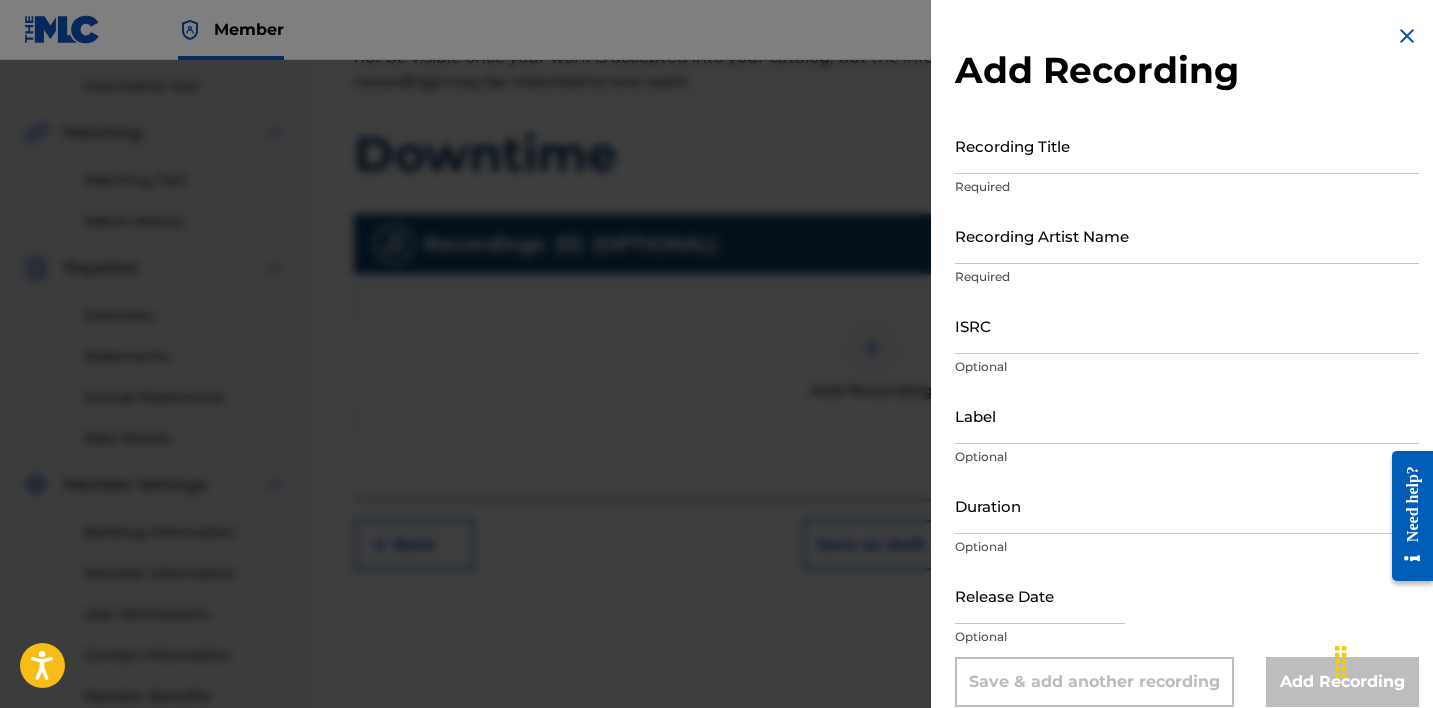 scroll, scrollTop: 0, scrollLeft: 0, axis: both 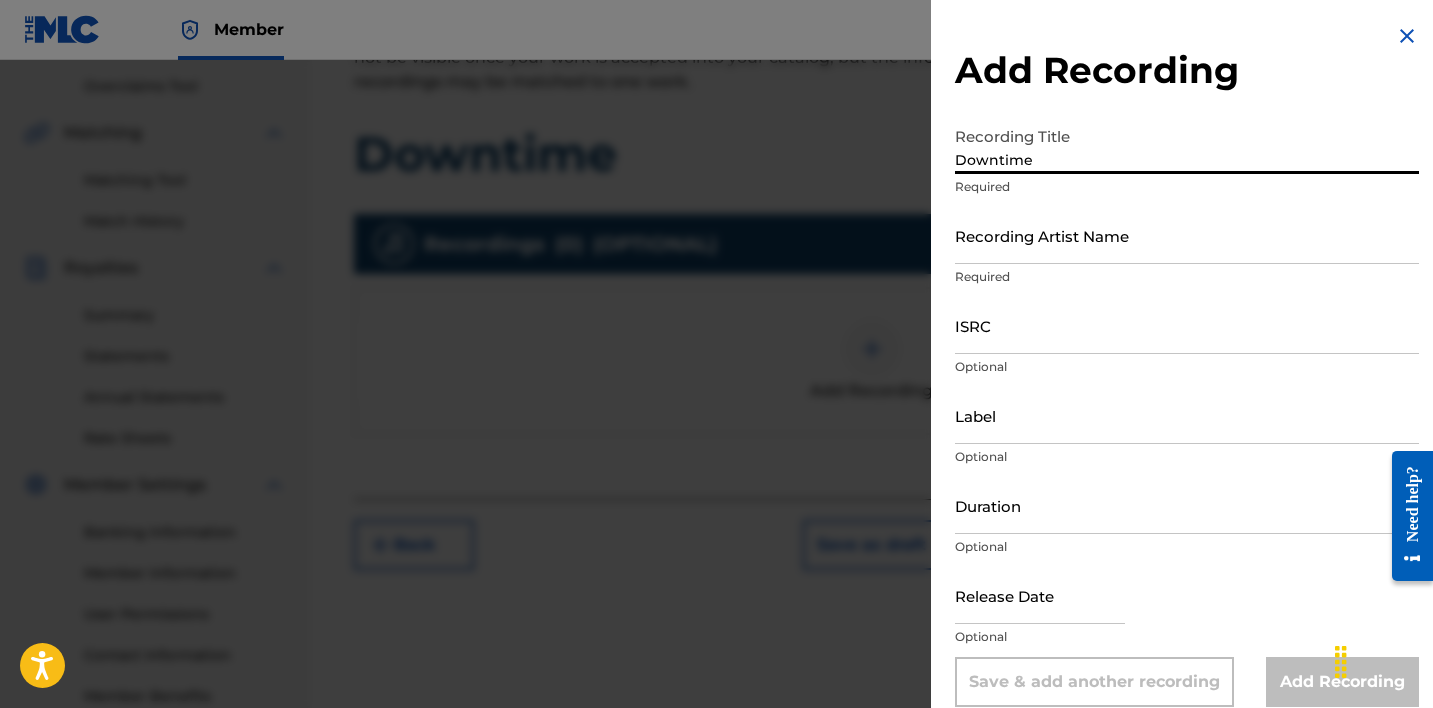 type on "Downtime" 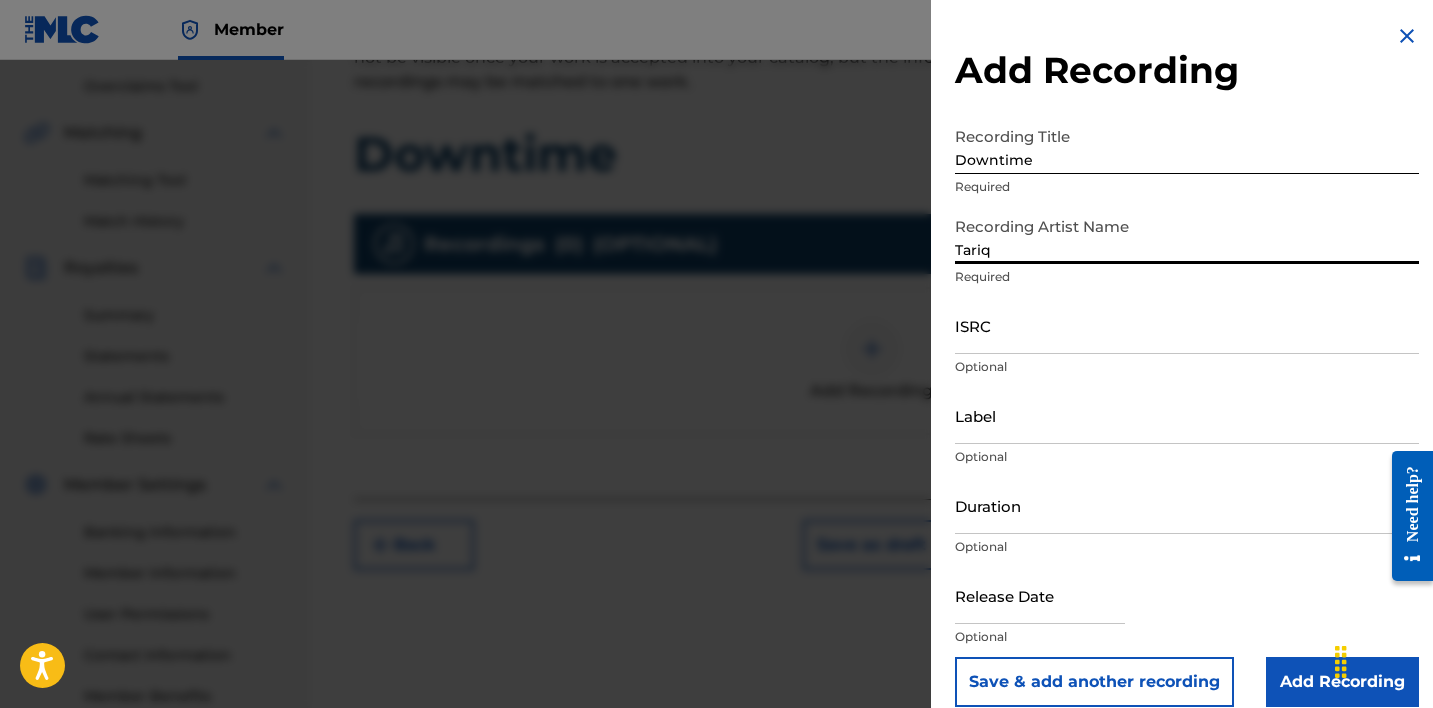 type on "Tariq" 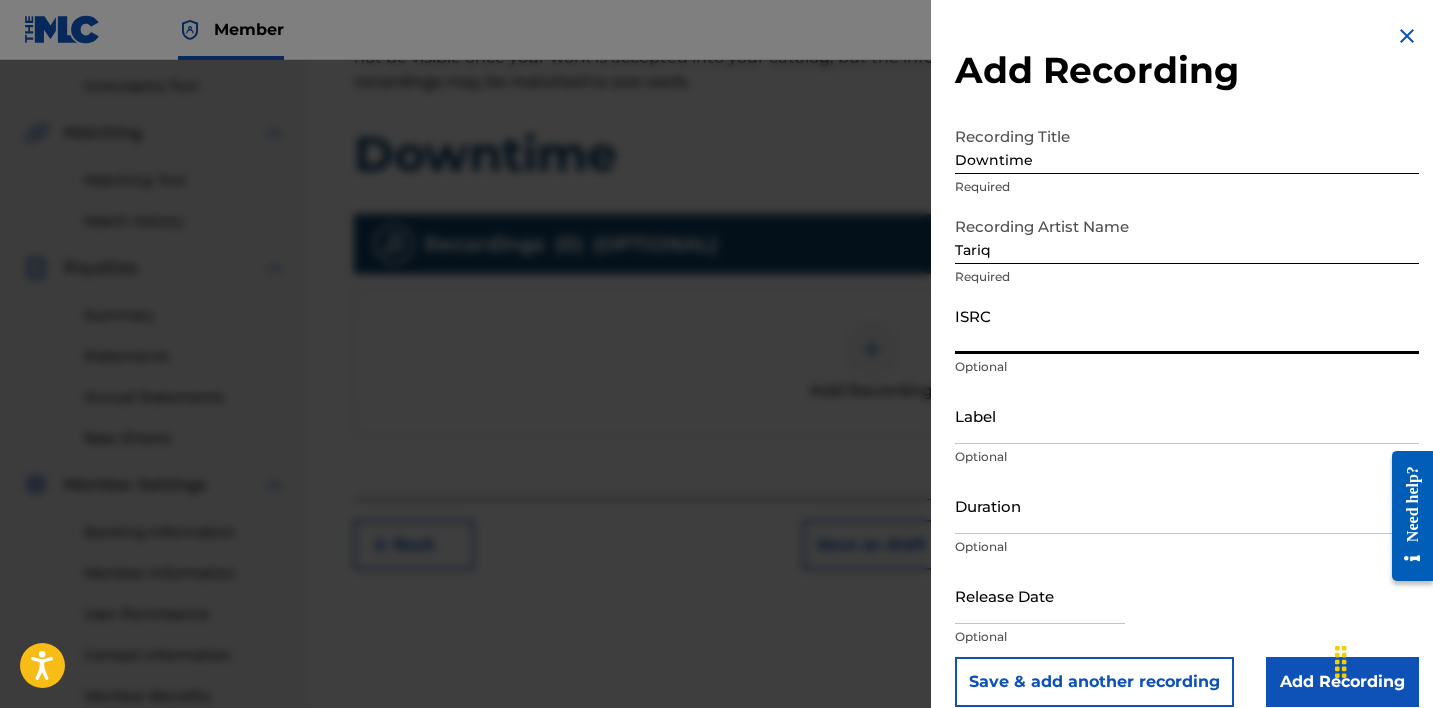 click on "ISRC" at bounding box center (1187, 325) 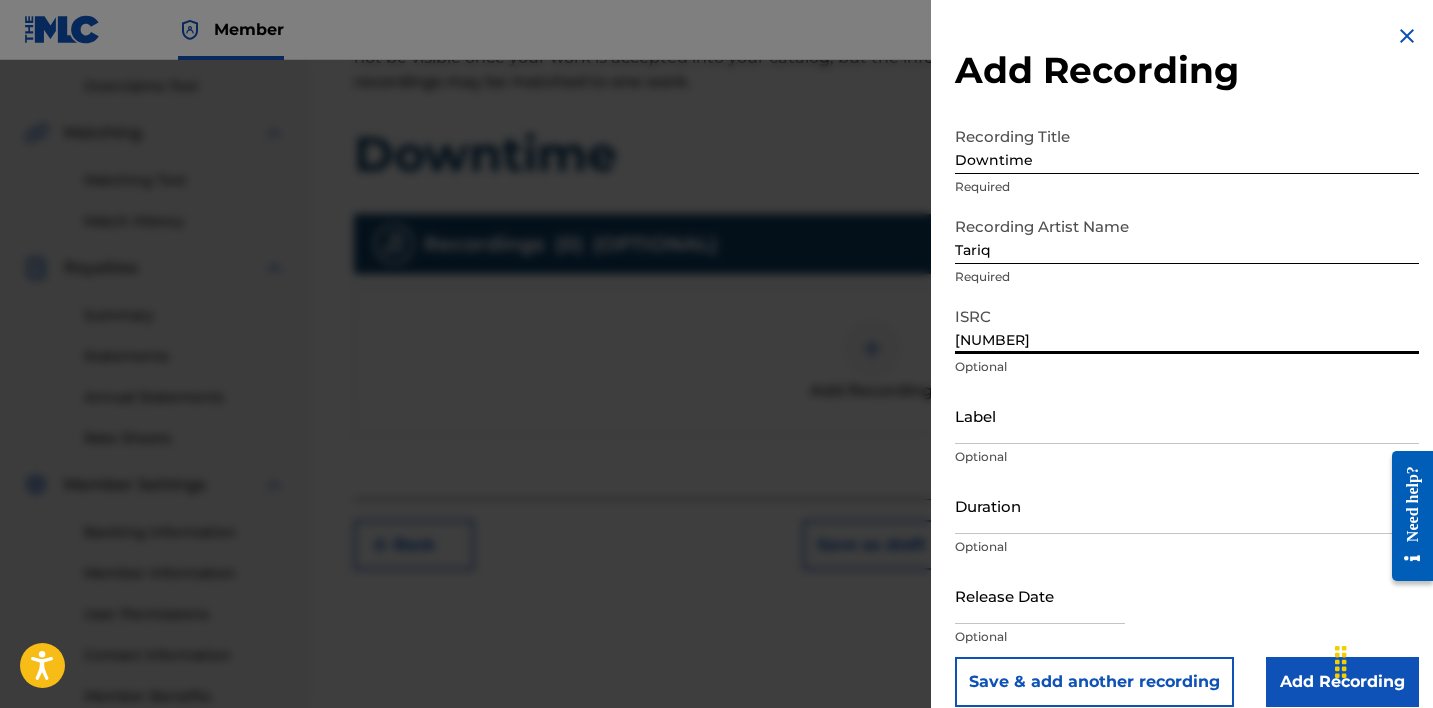 type on "[NUMBER]" 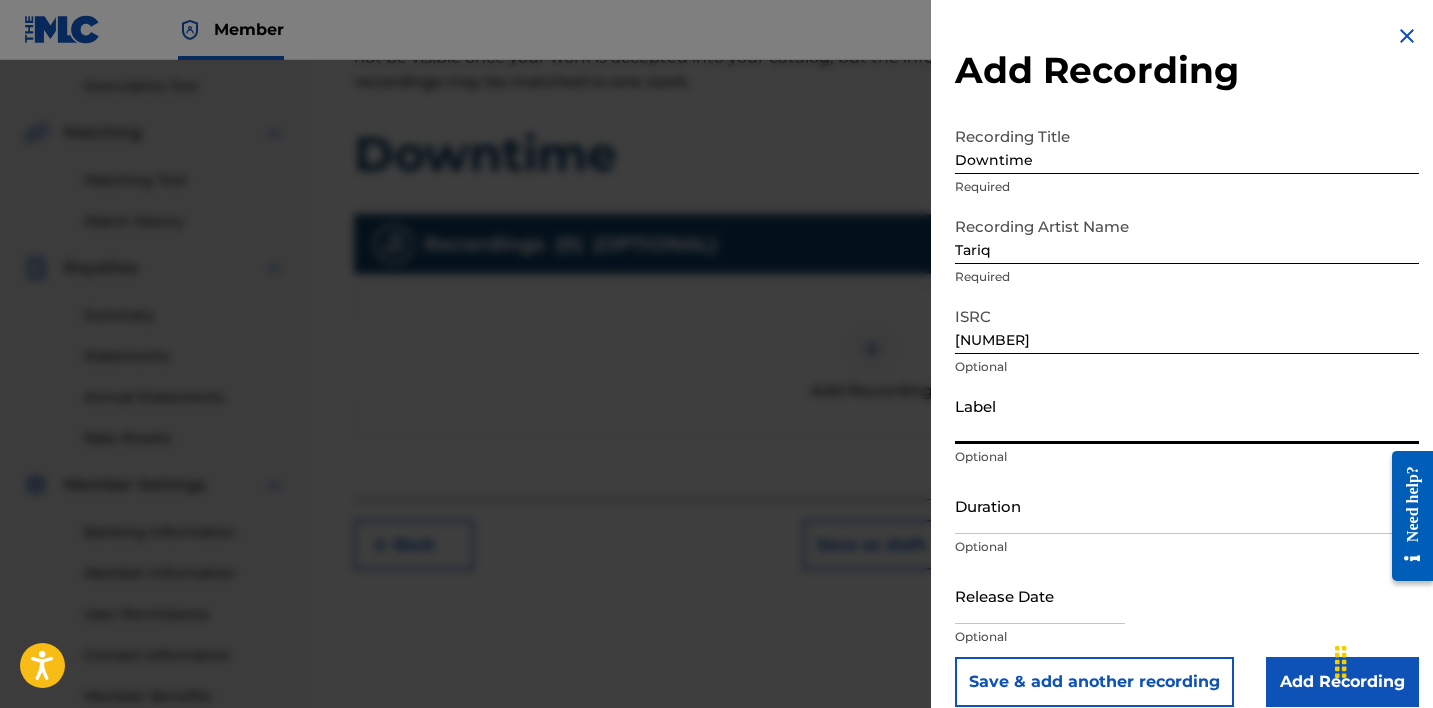 click on "Label" at bounding box center (1187, 415) 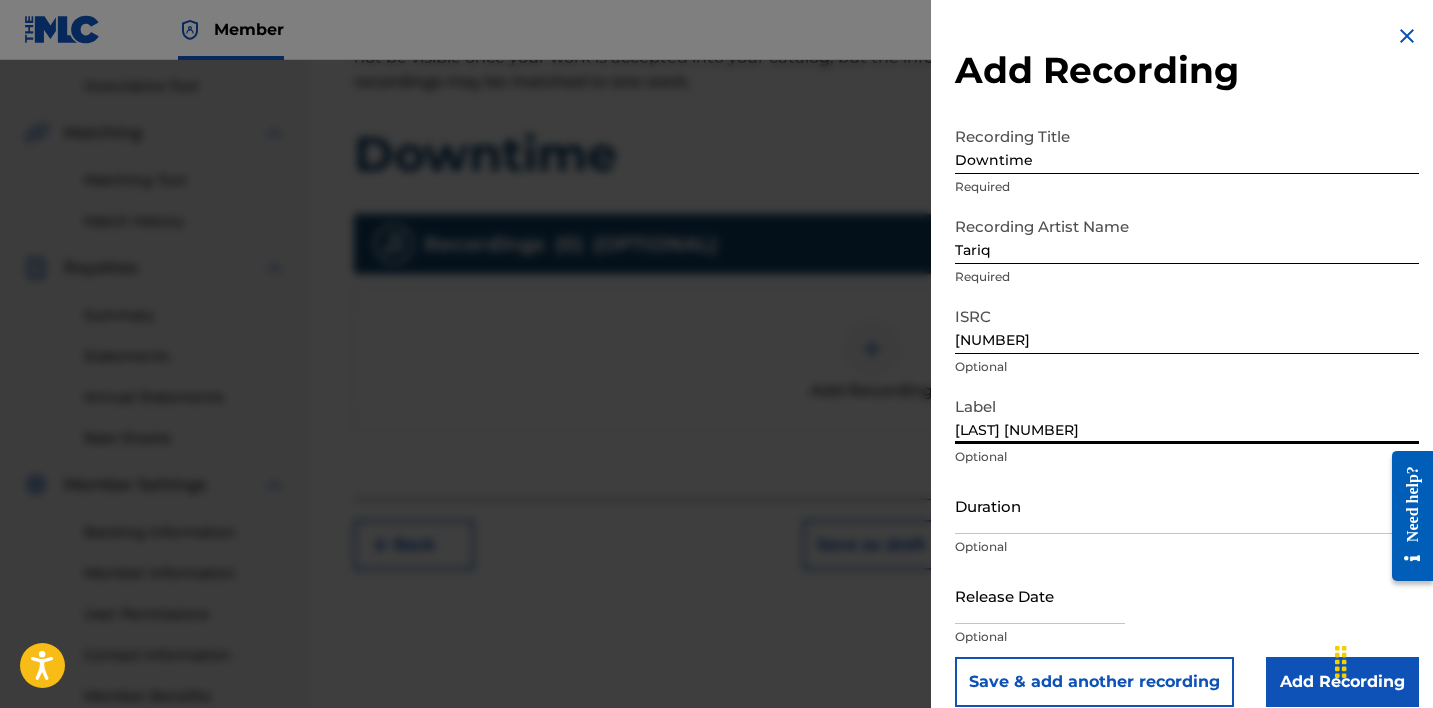 type on "[LAST] [NUMBER]" 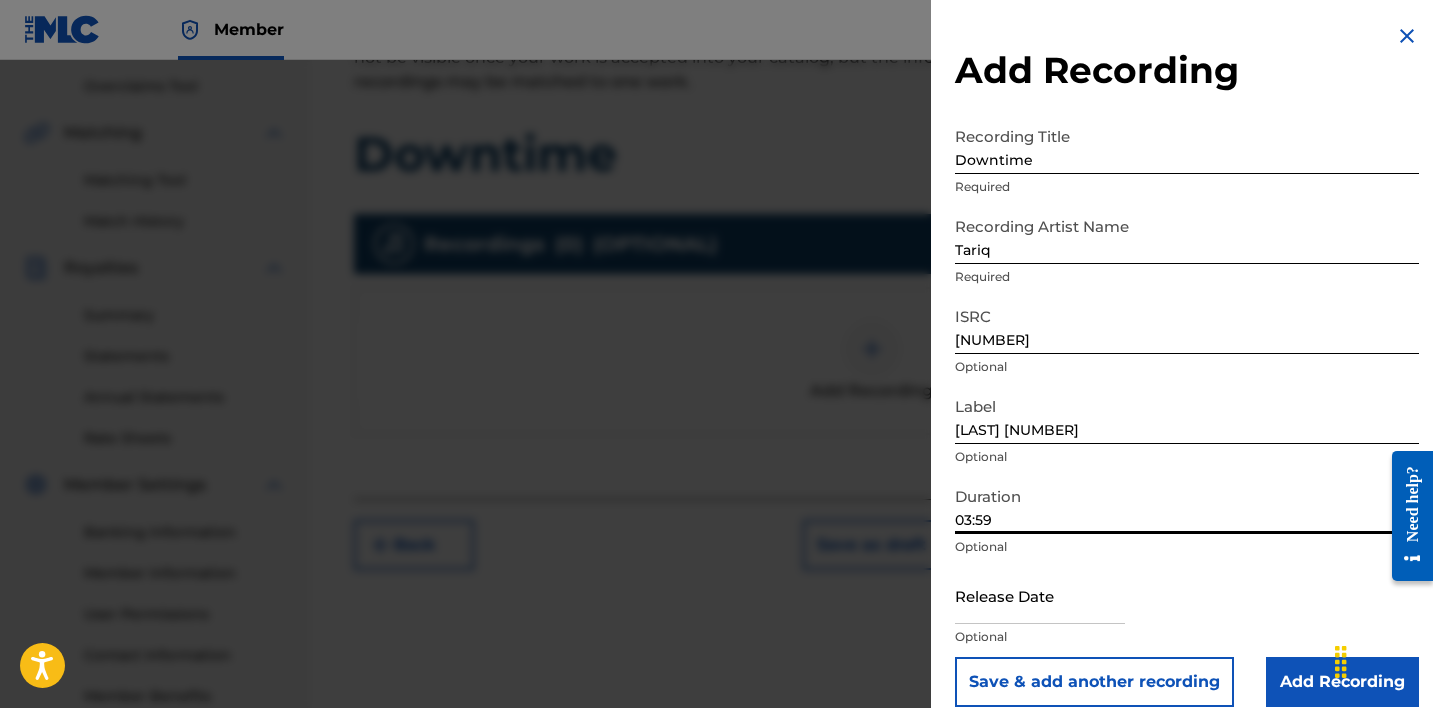 type on "03:59" 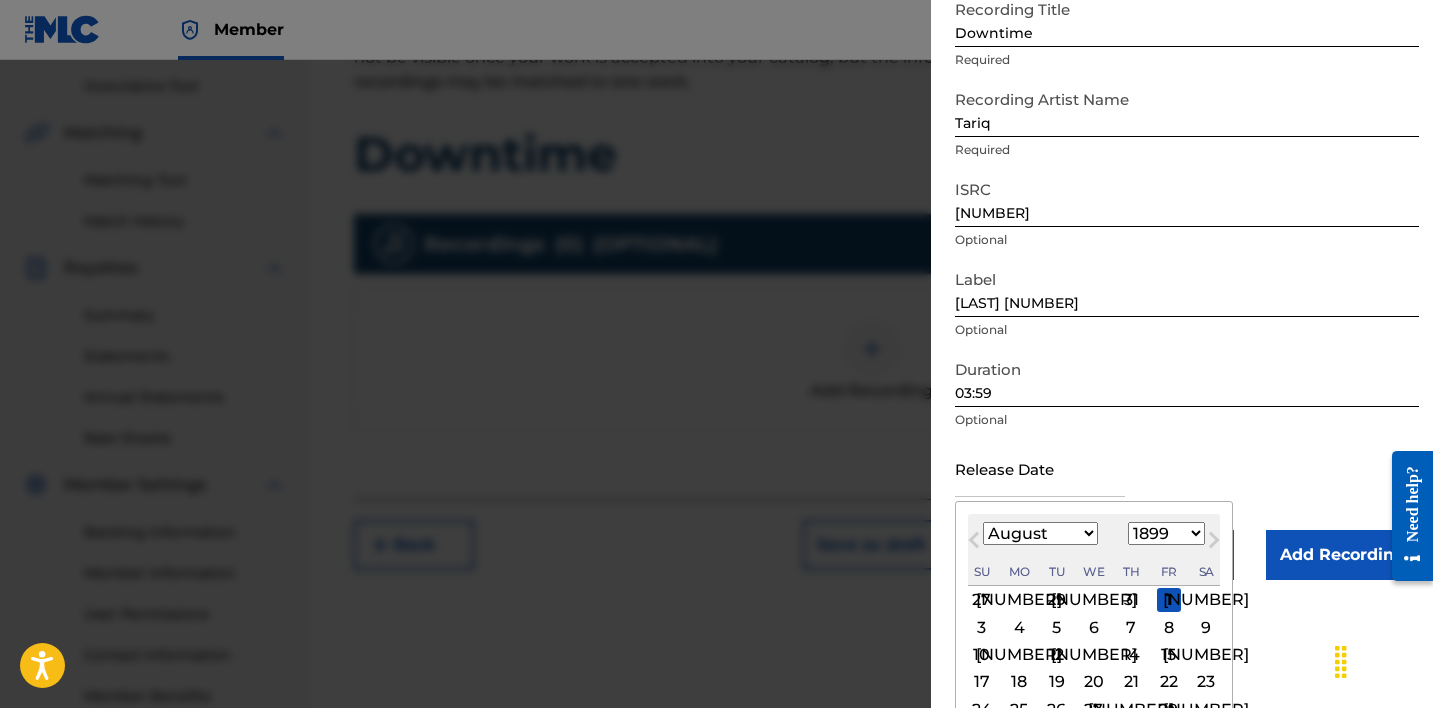 click on "8" at bounding box center [1169, 627] 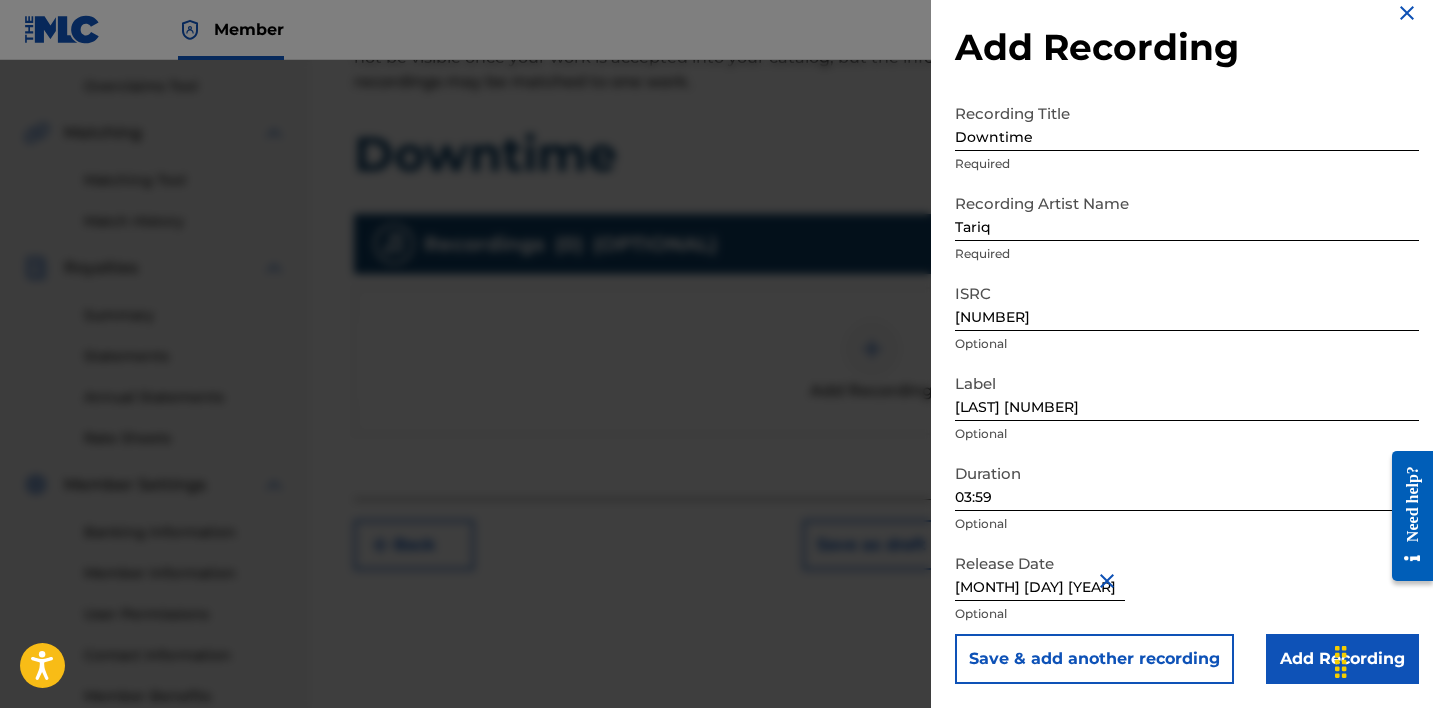 type on "[MONTH] [DAY] [YEAR]" 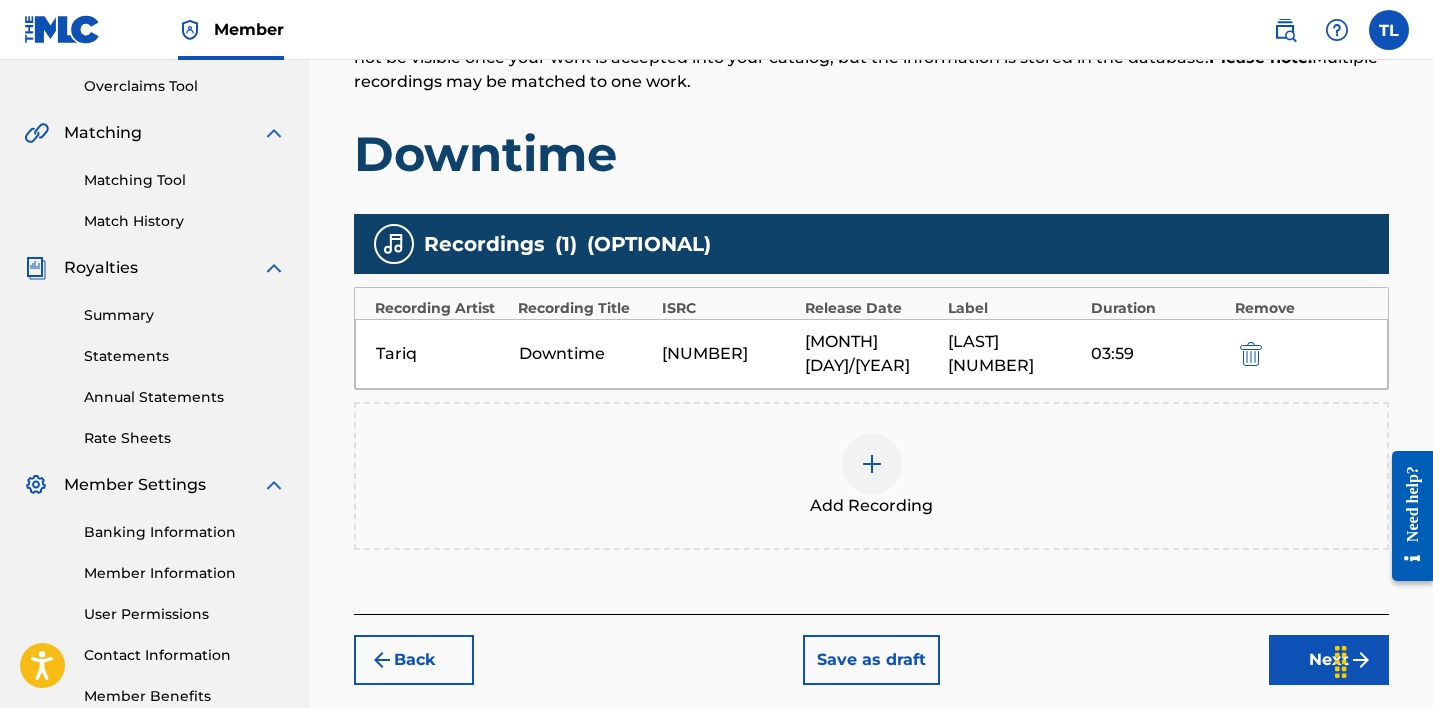 click on "Next" at bounding box center [1329, 660] 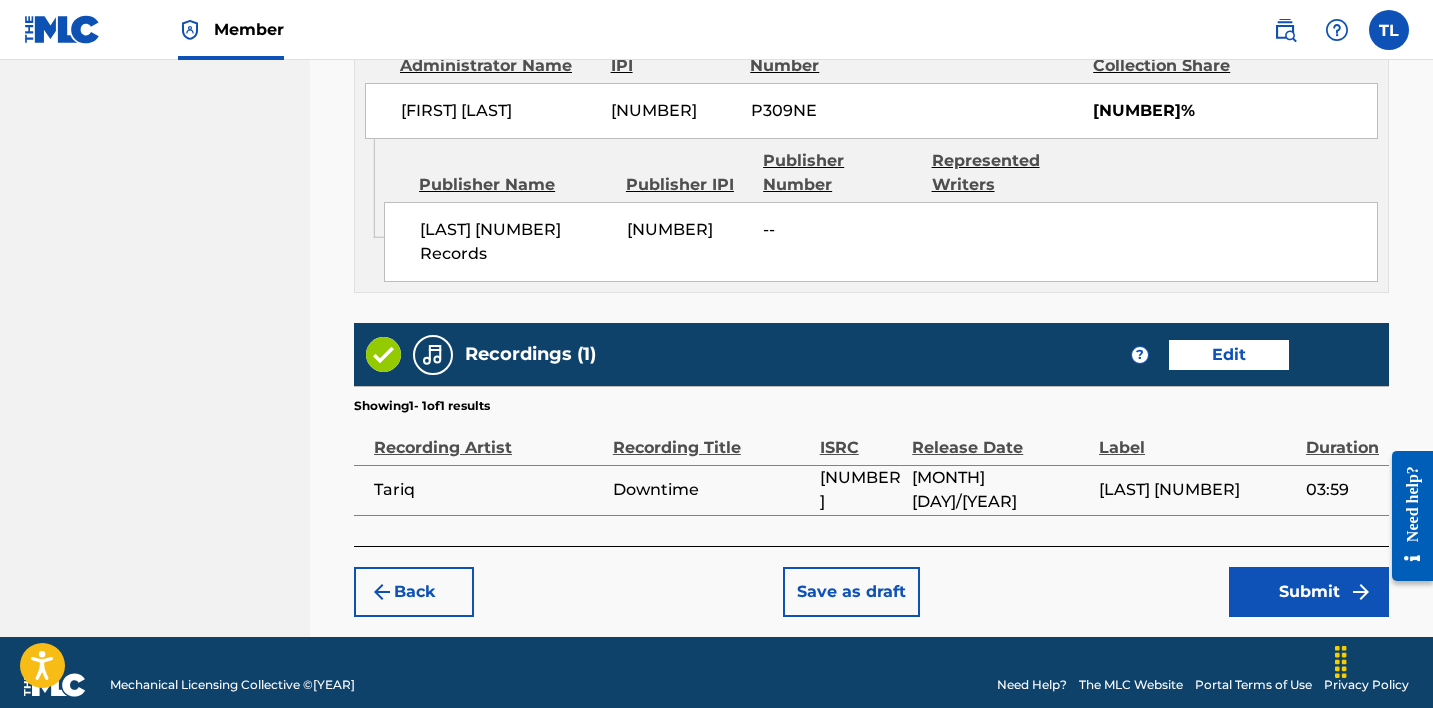 scroll, scrollTop: 1168, scrollLeft: 0, axis: vertical 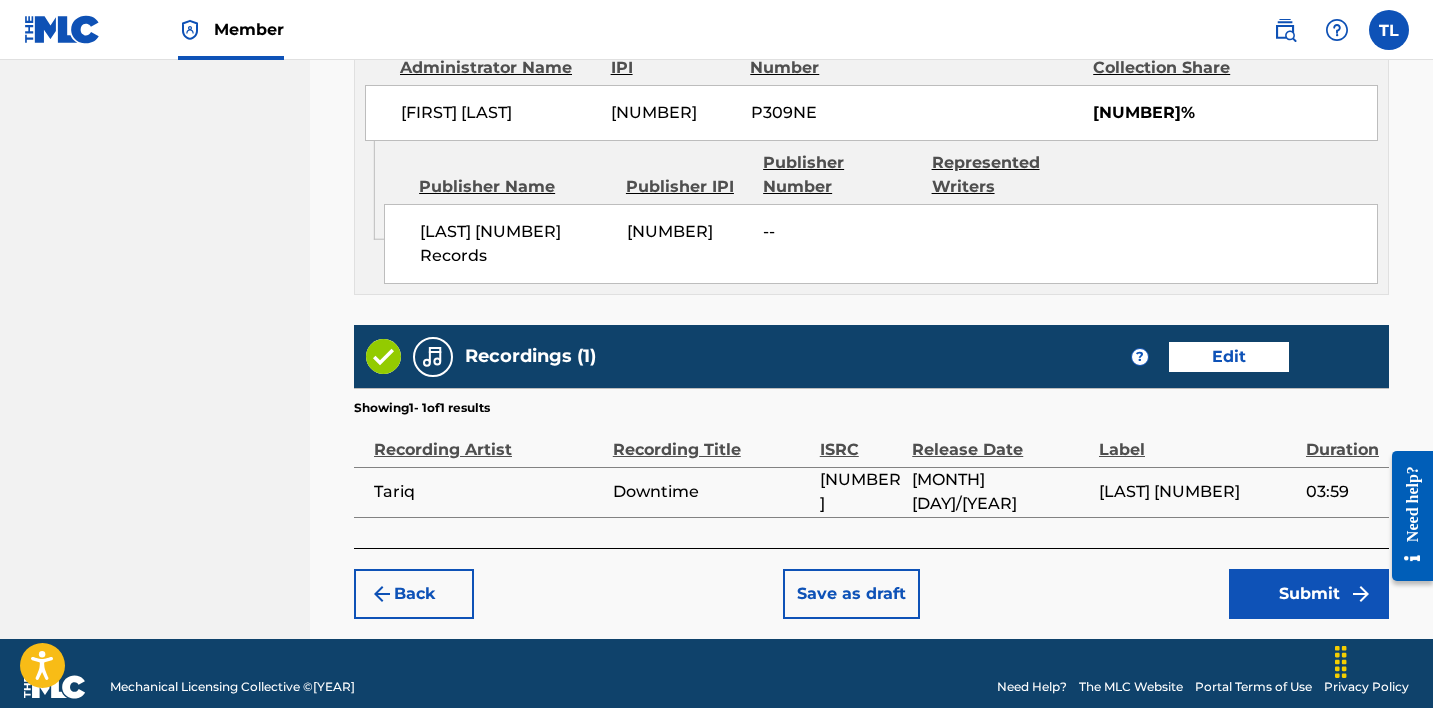 click on "Submit" at bounding box center [1309, 594] 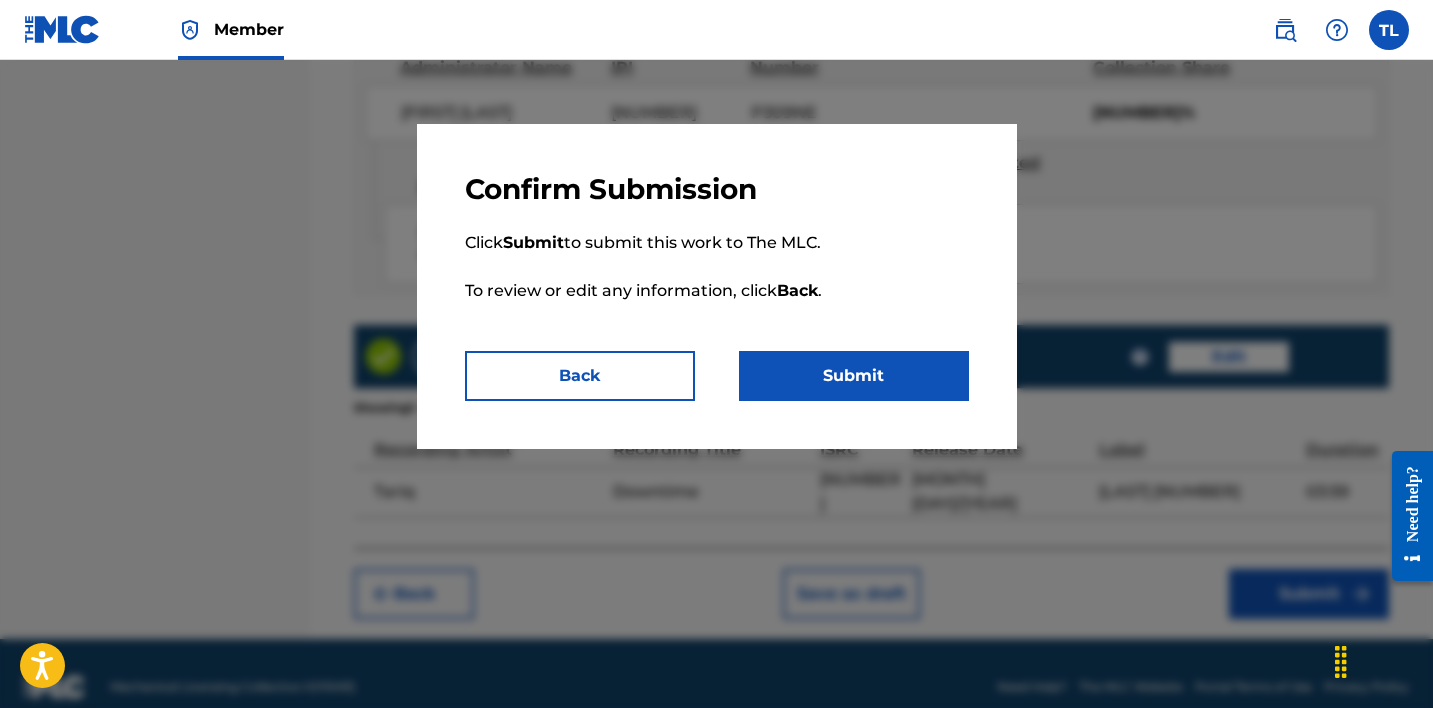 click on "Submit" at bounding box center (854, 376) 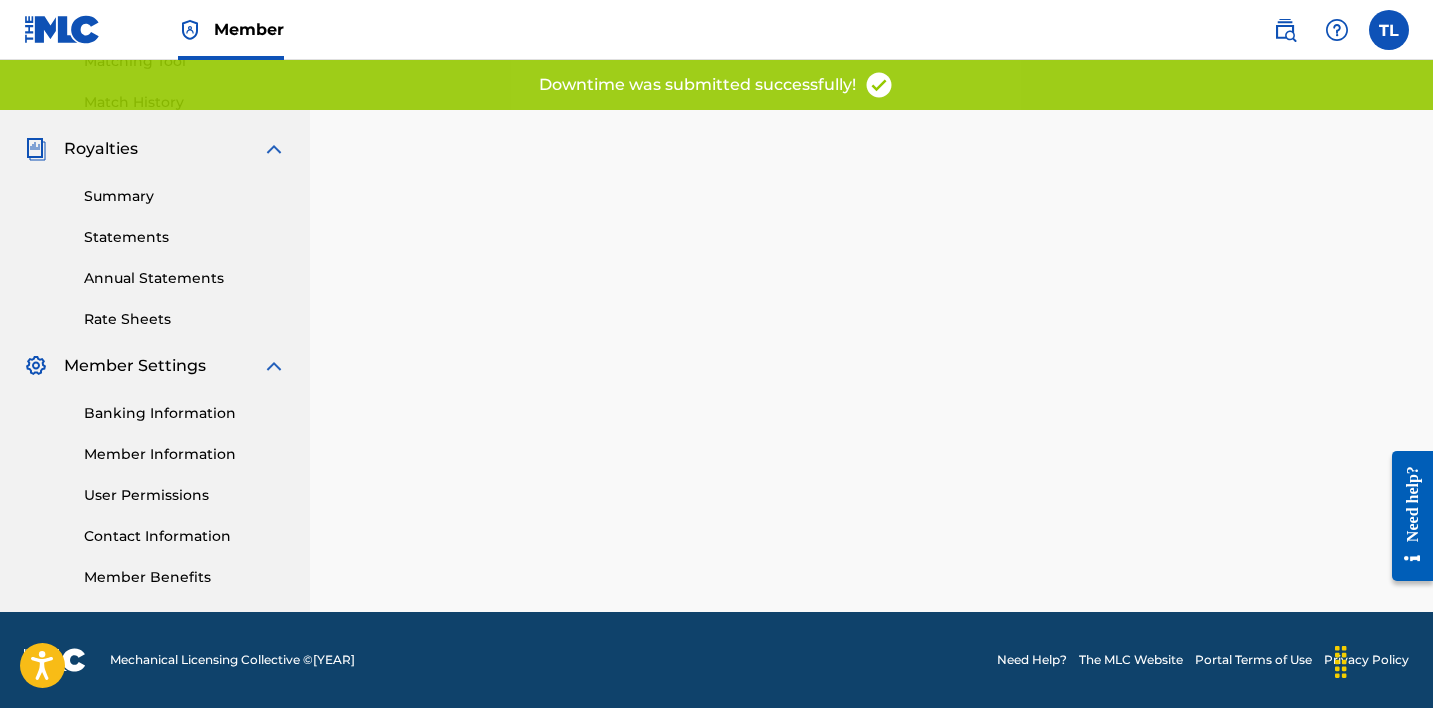 scroll, scrollTop: 0, scrollLeft: 0, axis: both 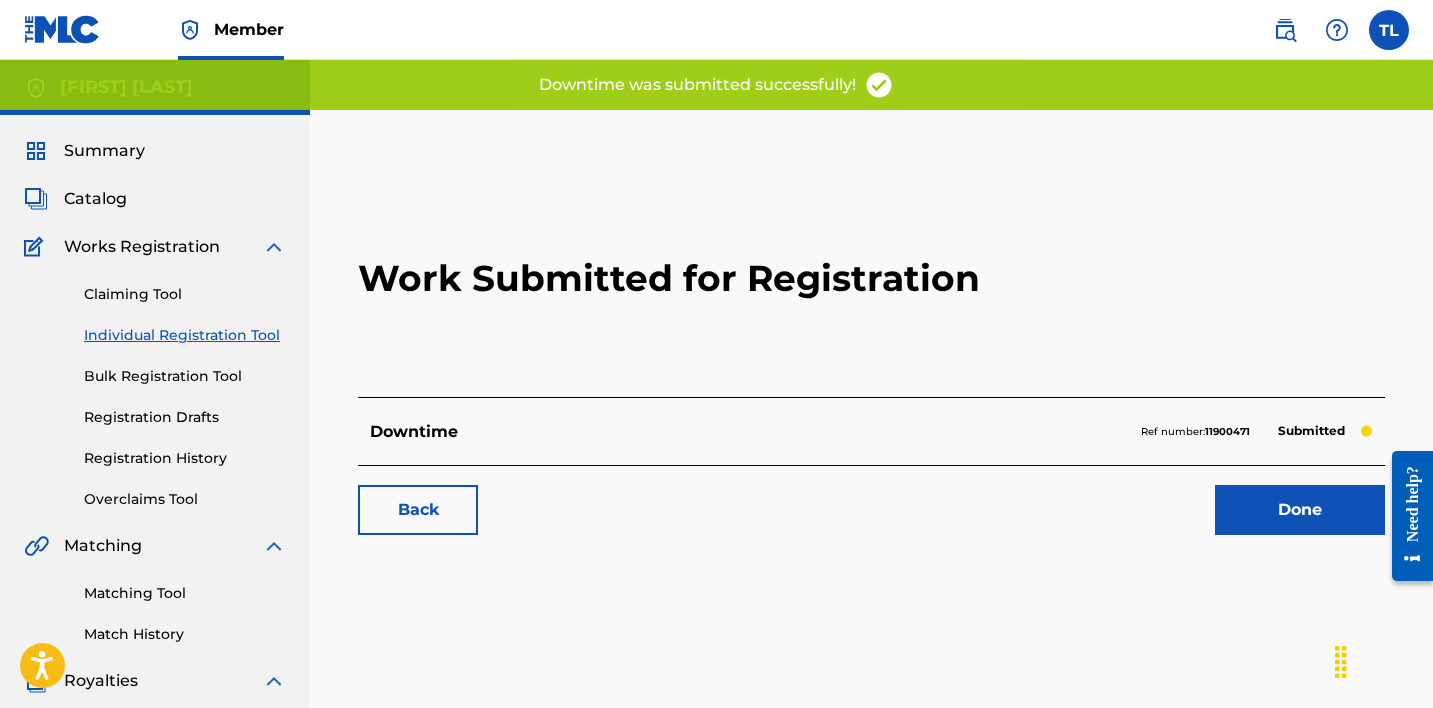 click on "Done" at bounding box center [1300, 510] 